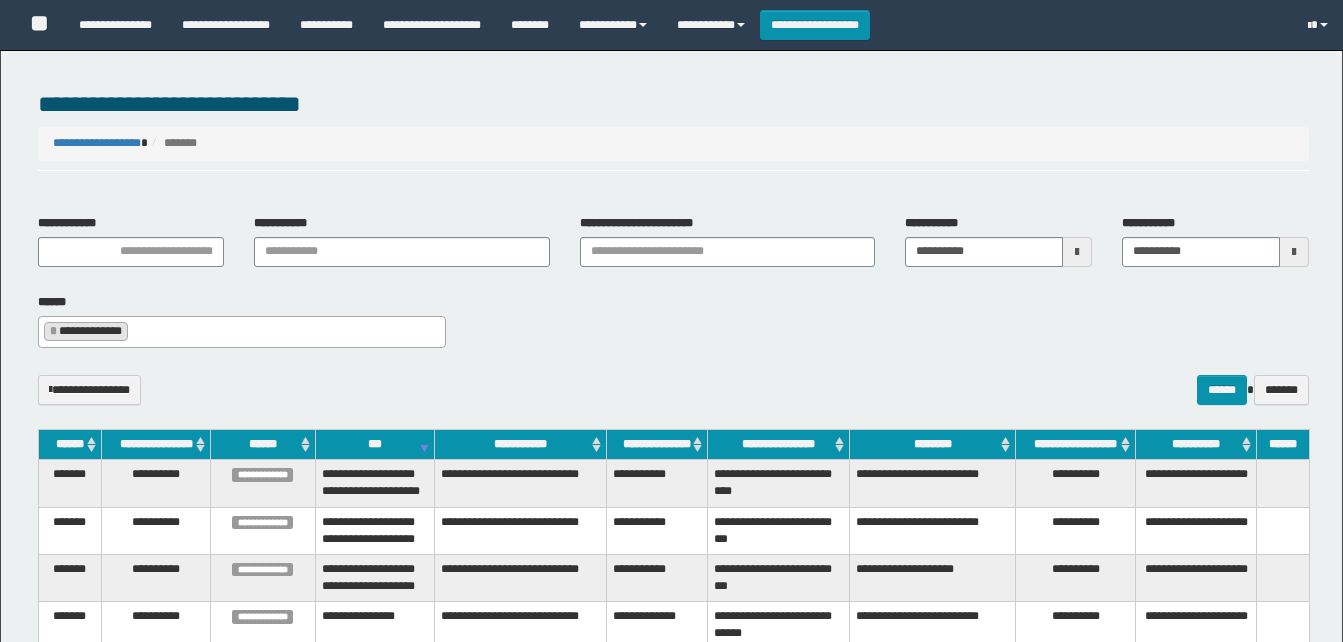 select on "*" 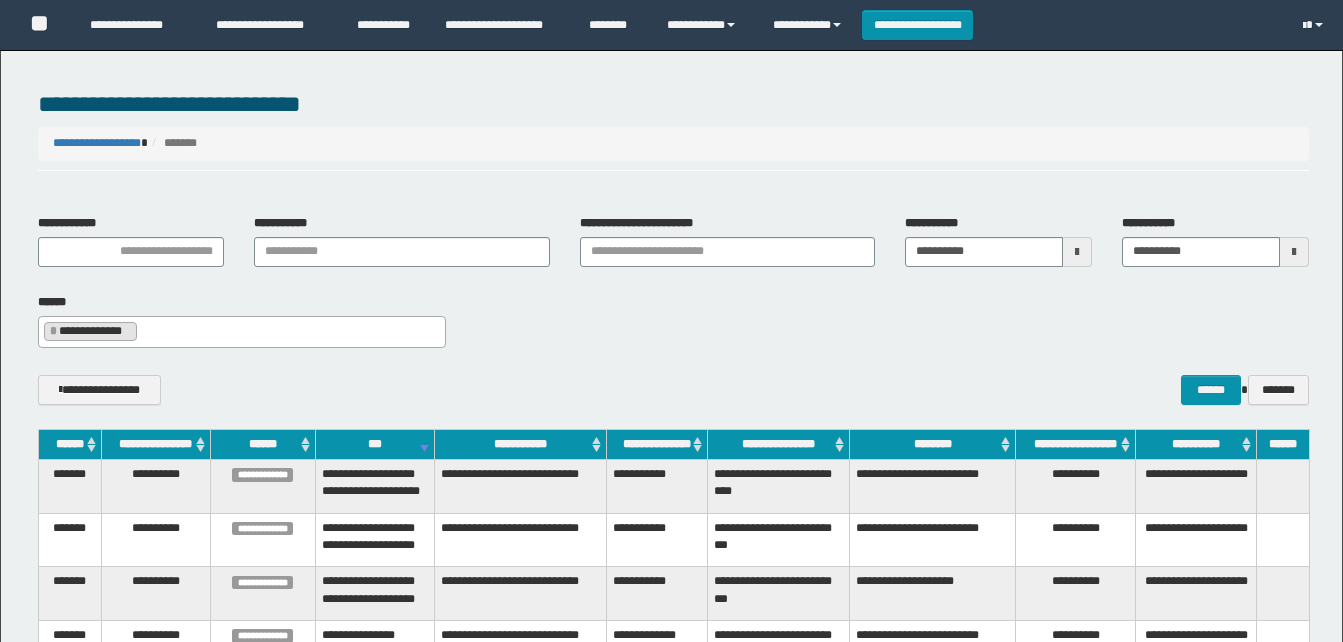 scroll, scrollTop: 100, scrollLeft: 0, axis: vertical 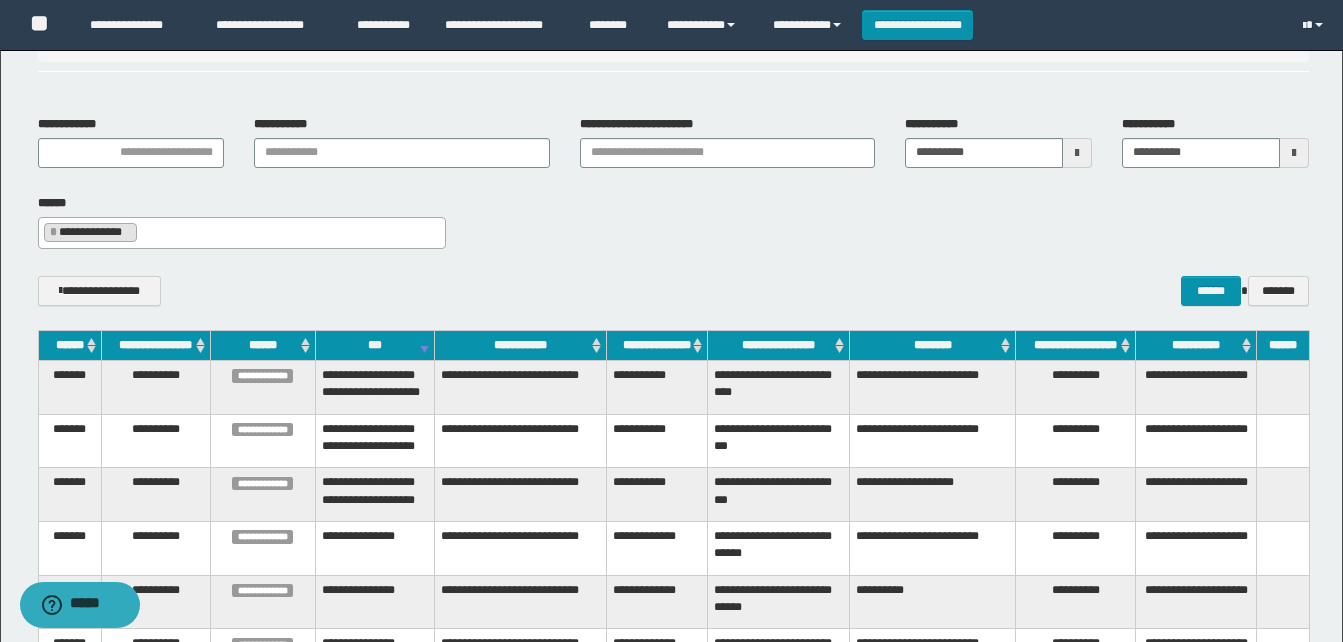 click on "**********" at bounding box center (242, 230) 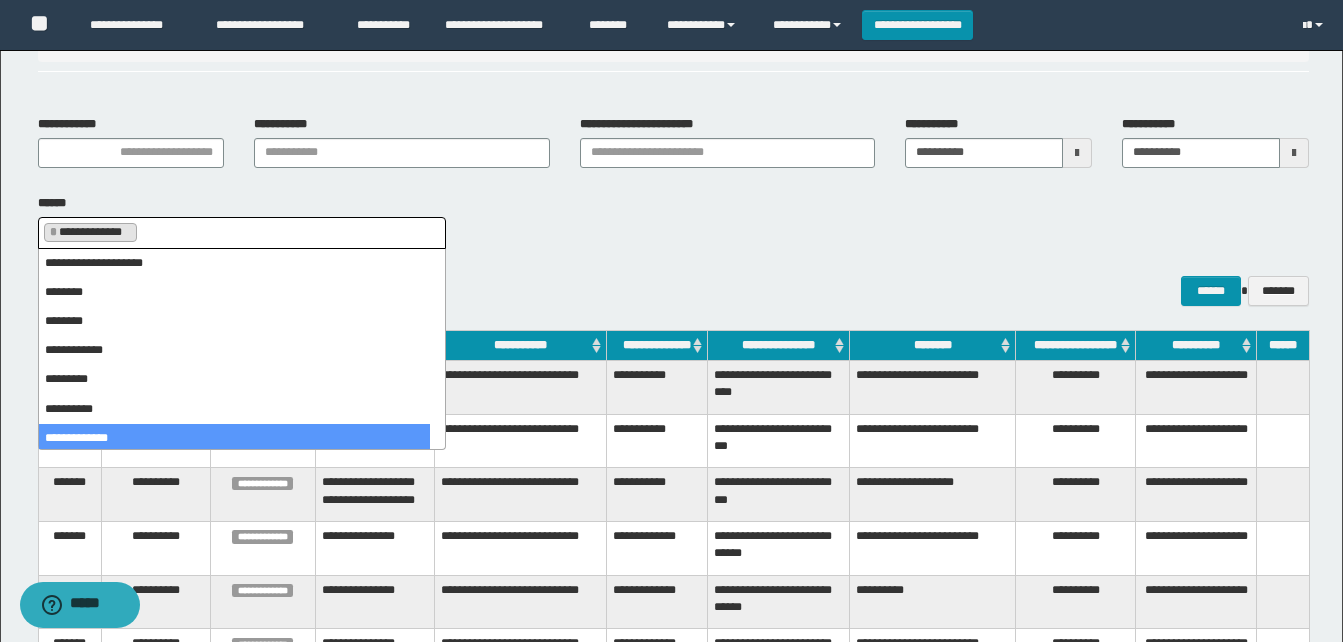 scroll, scrollTop: 146, scrollLeft: 0, axis: vertical 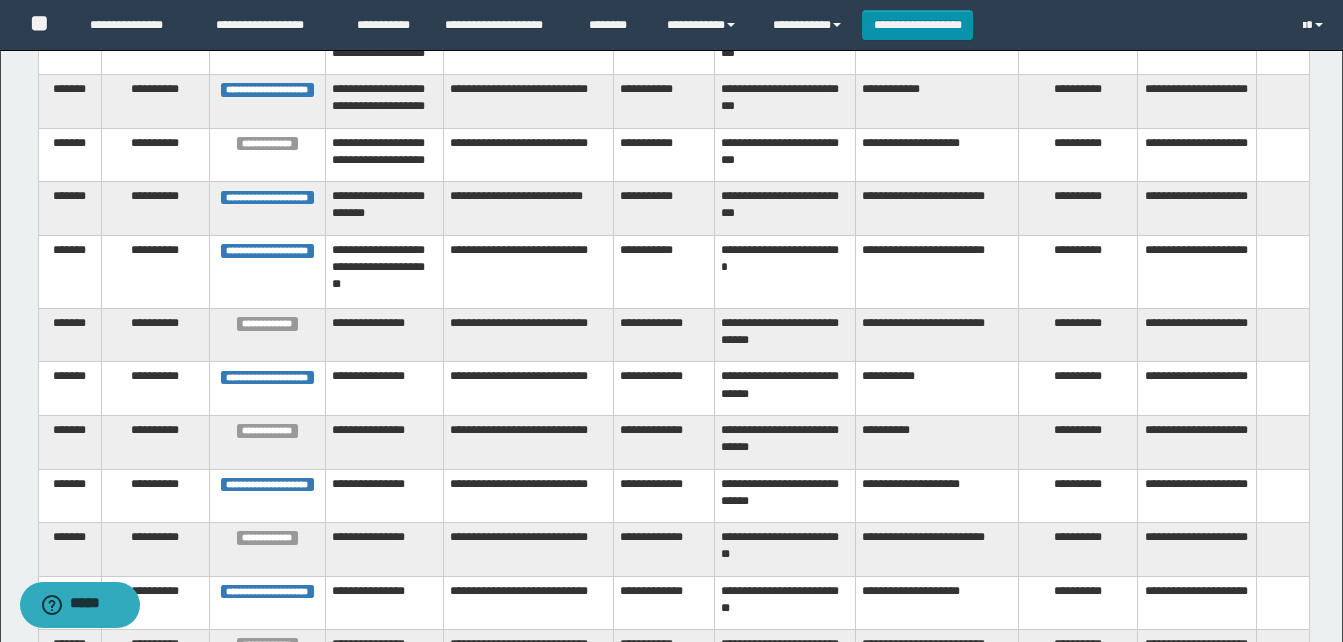 click on "**********" at bounding box center (664, 209) 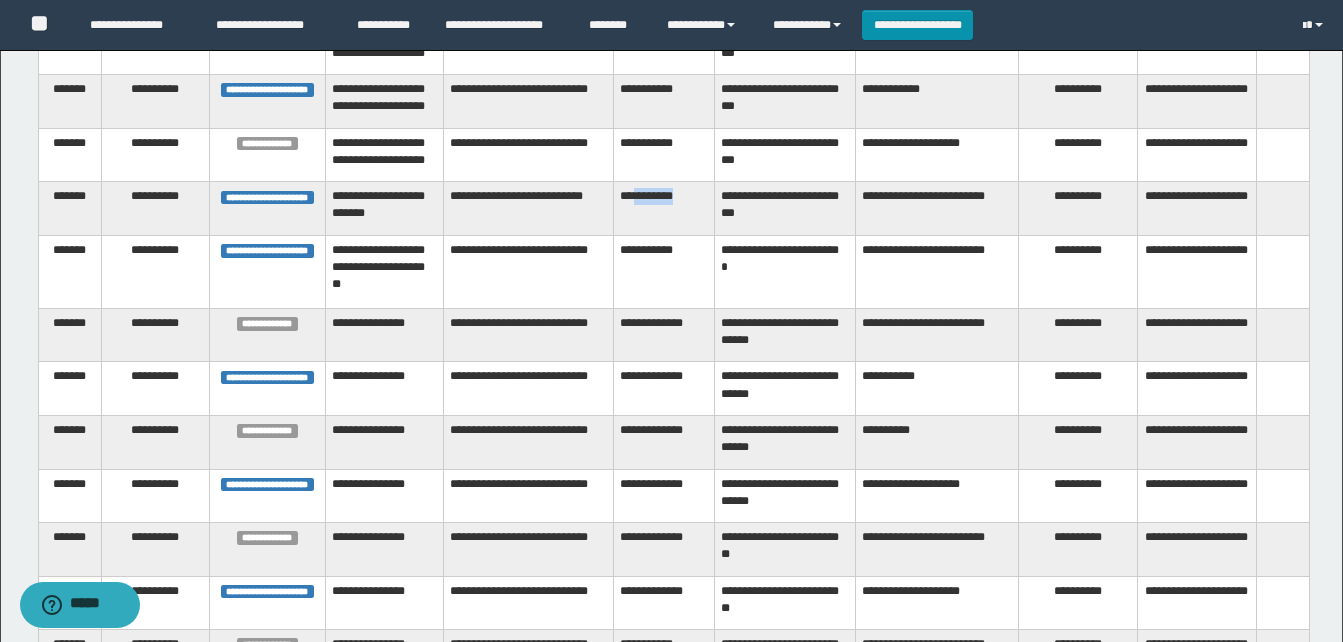 click on "**********" at bounding box center [664, 209] 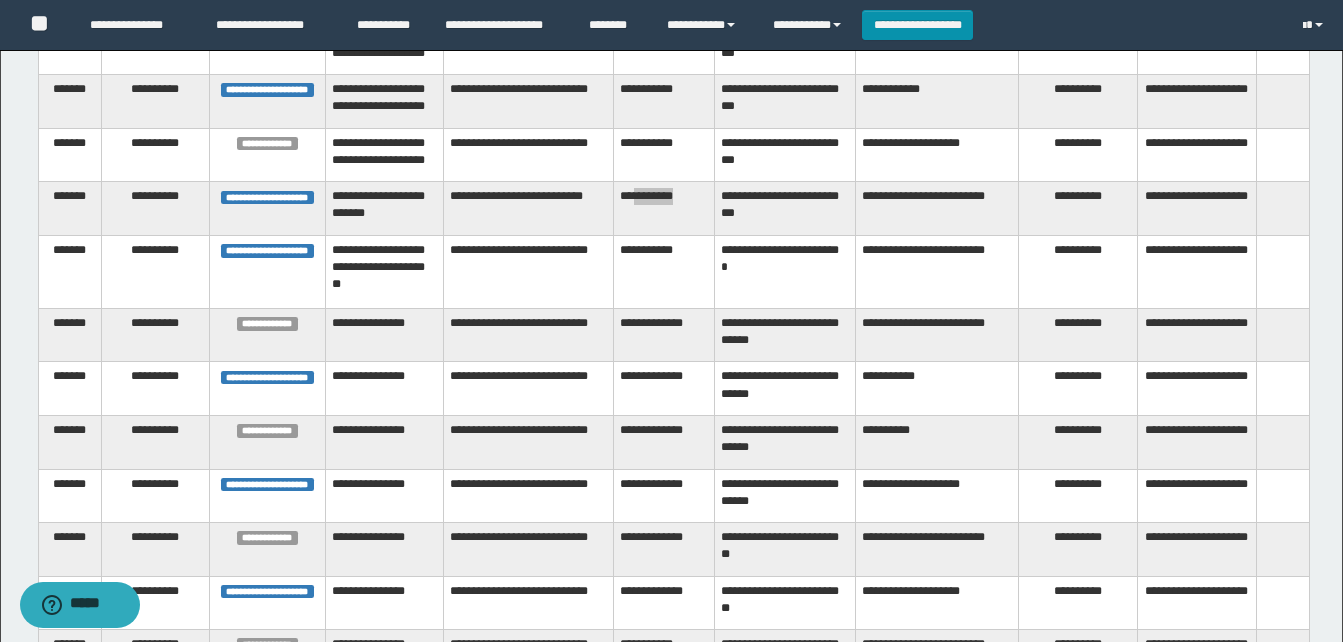 scroll, scrollTop: 499, scrollLeft: 0, axis: vertical 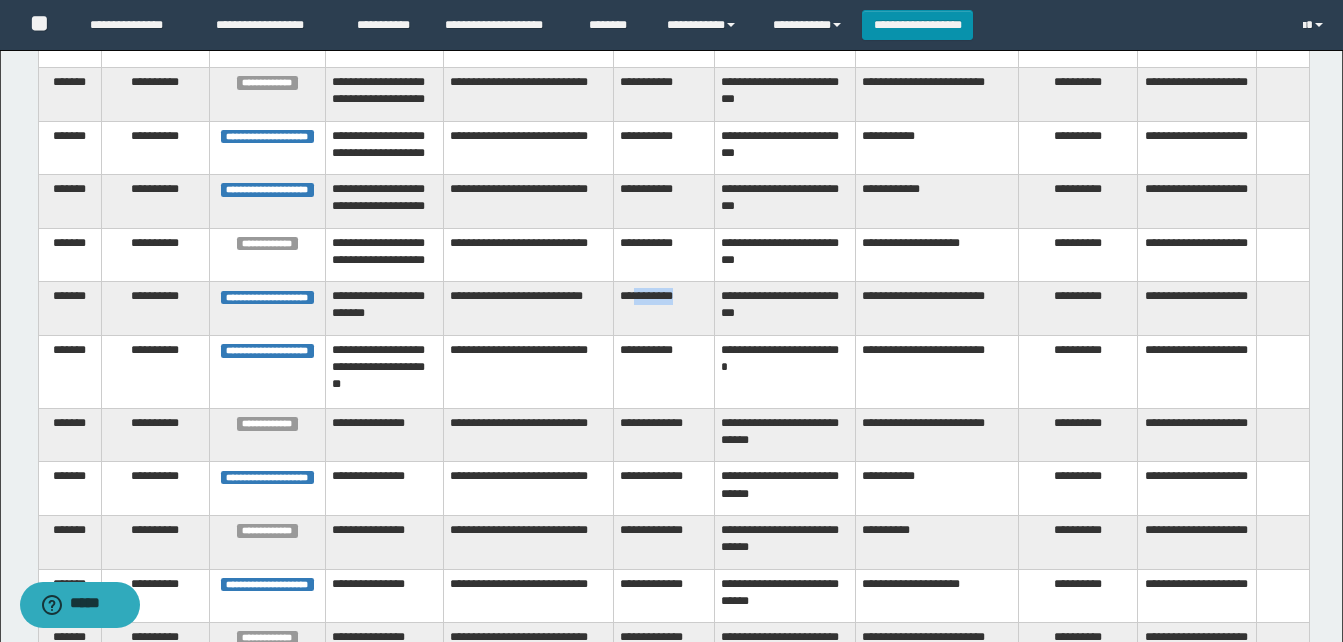 click on "**********" at bounding box center [529, 309] 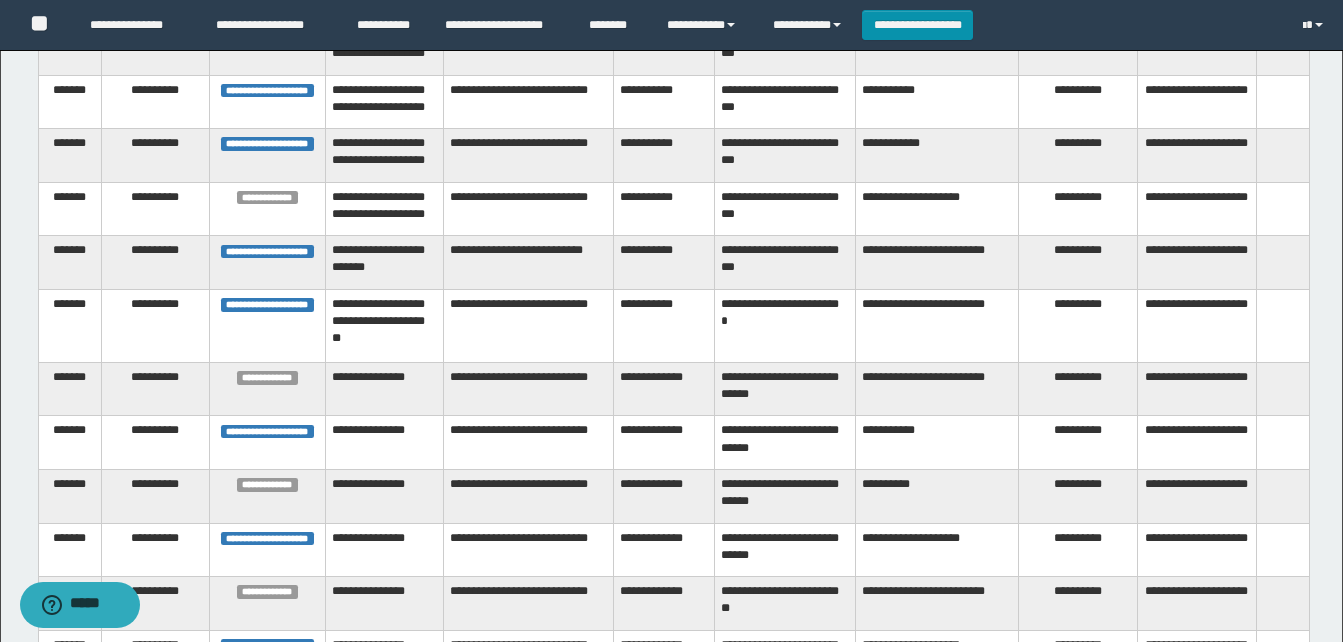 scroll, scrollTop: 499, scrollLeft: 0, axis: vertical 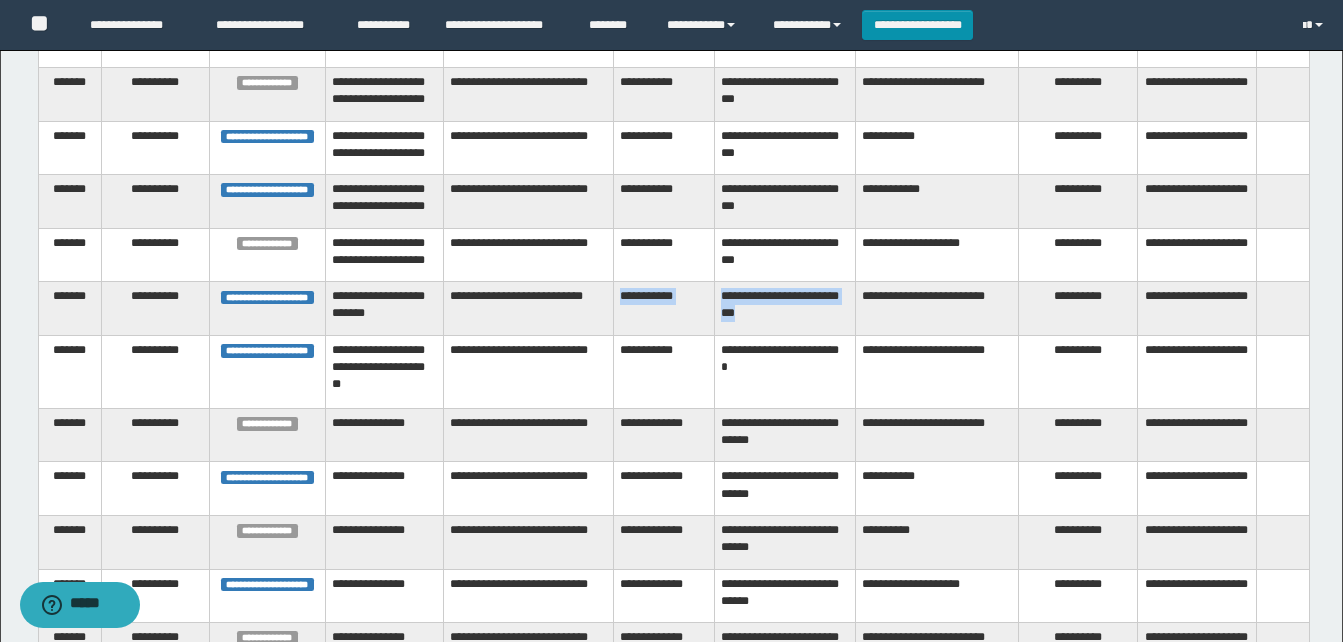 drag, startPoint x: 622, startPoint y: 366, endPoint x: 775, endPoint y: 379, distance: 153.5513 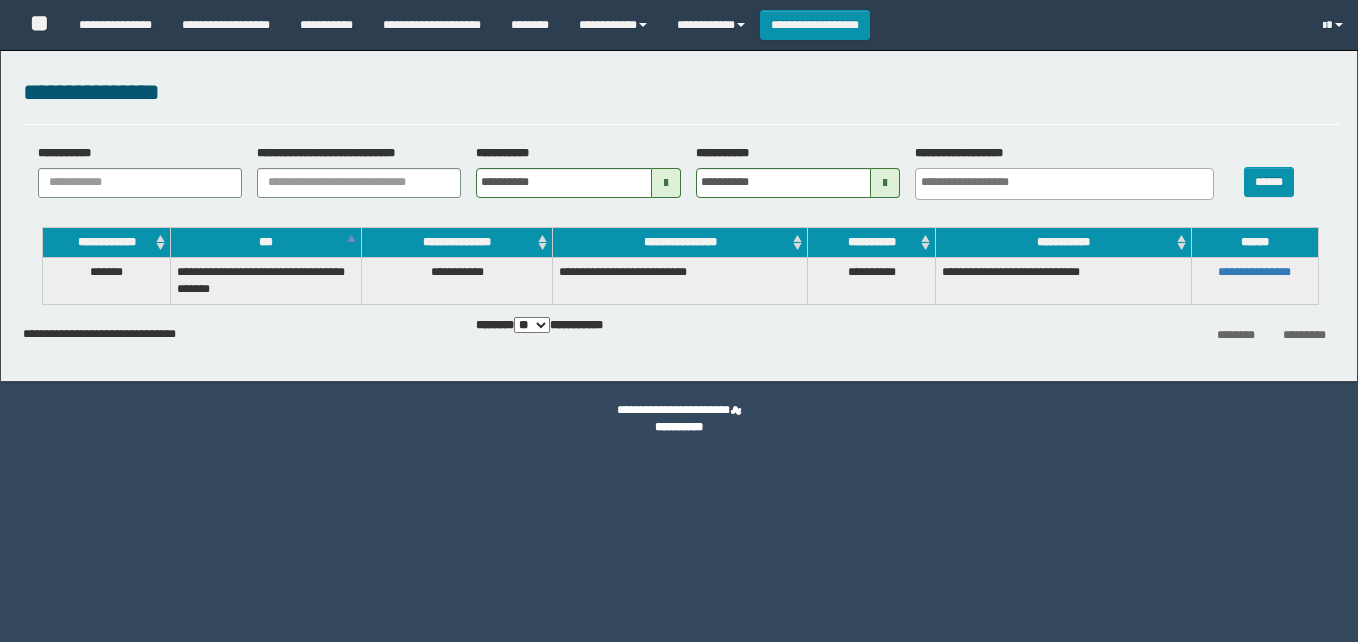 select 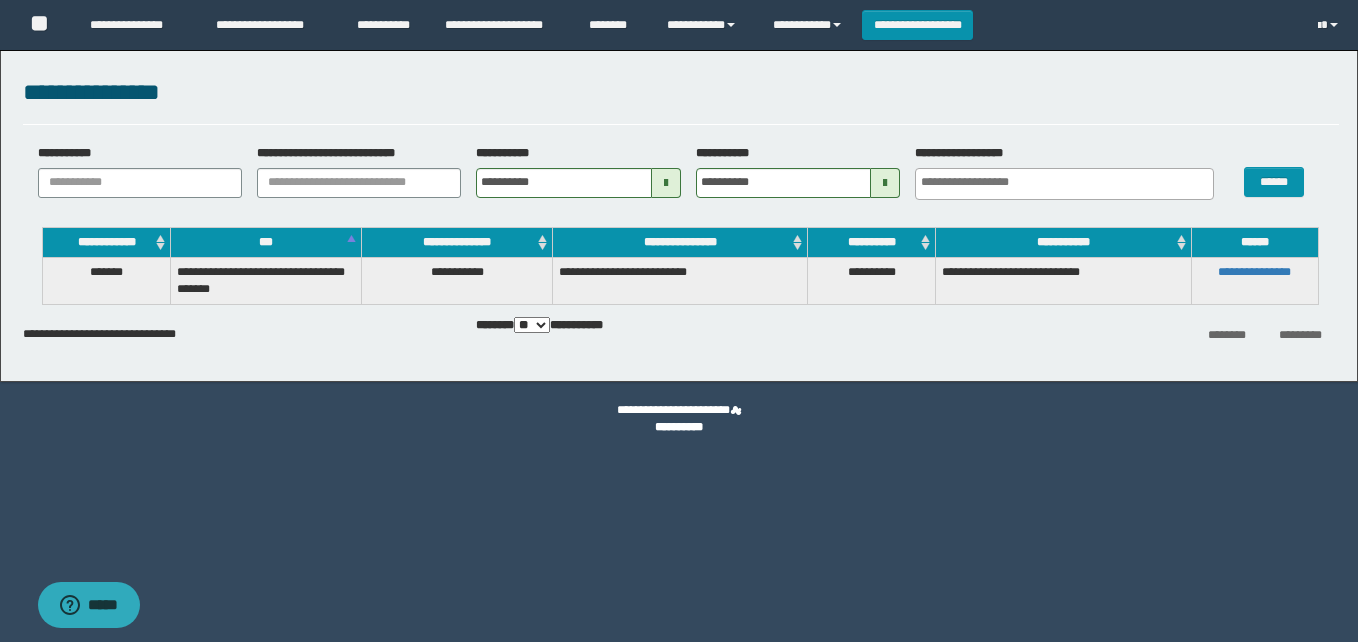 scroll, scrollTop: 0, scrollLeft: 0, axis: both 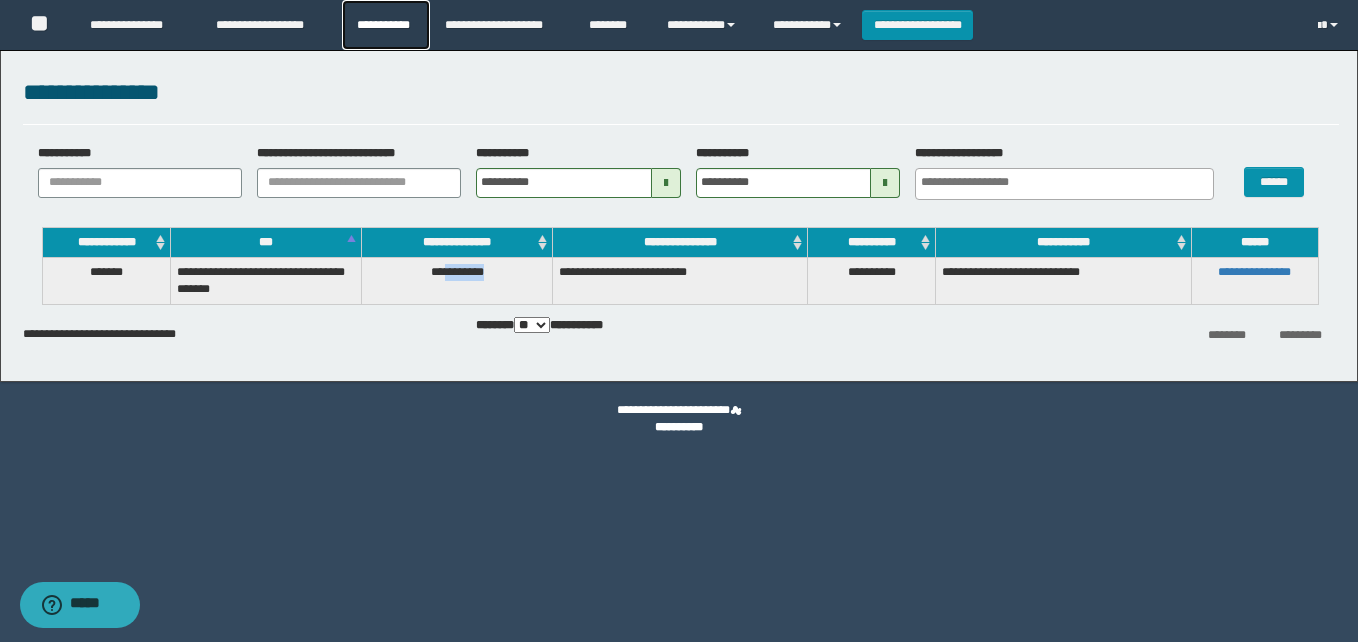 click on "**********" at bounding box center (386, 25) 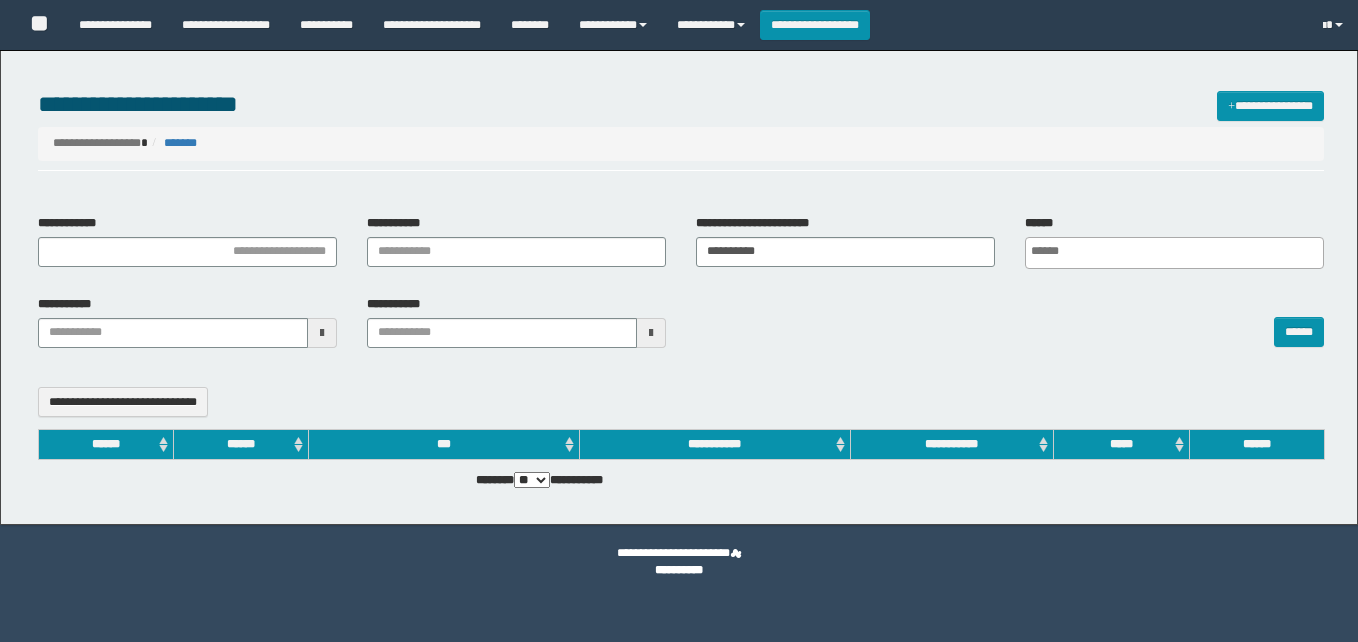 select 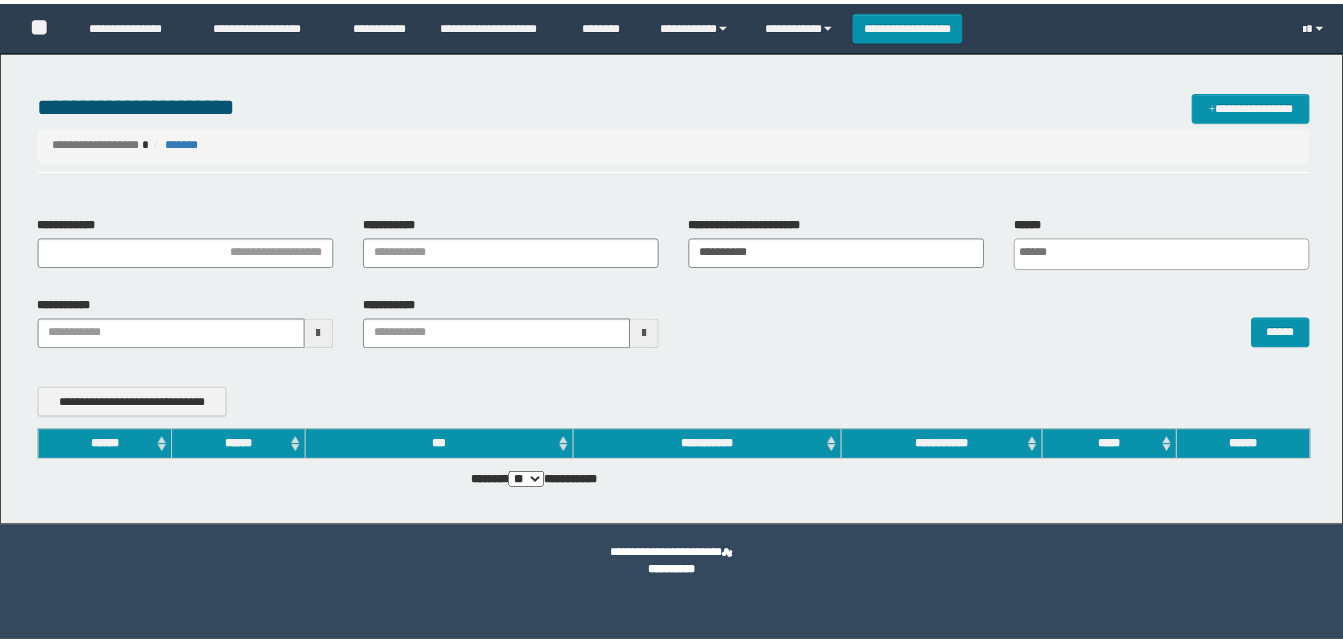 scroll, scrollTop: 0, scrollLeft: 0, axis: both 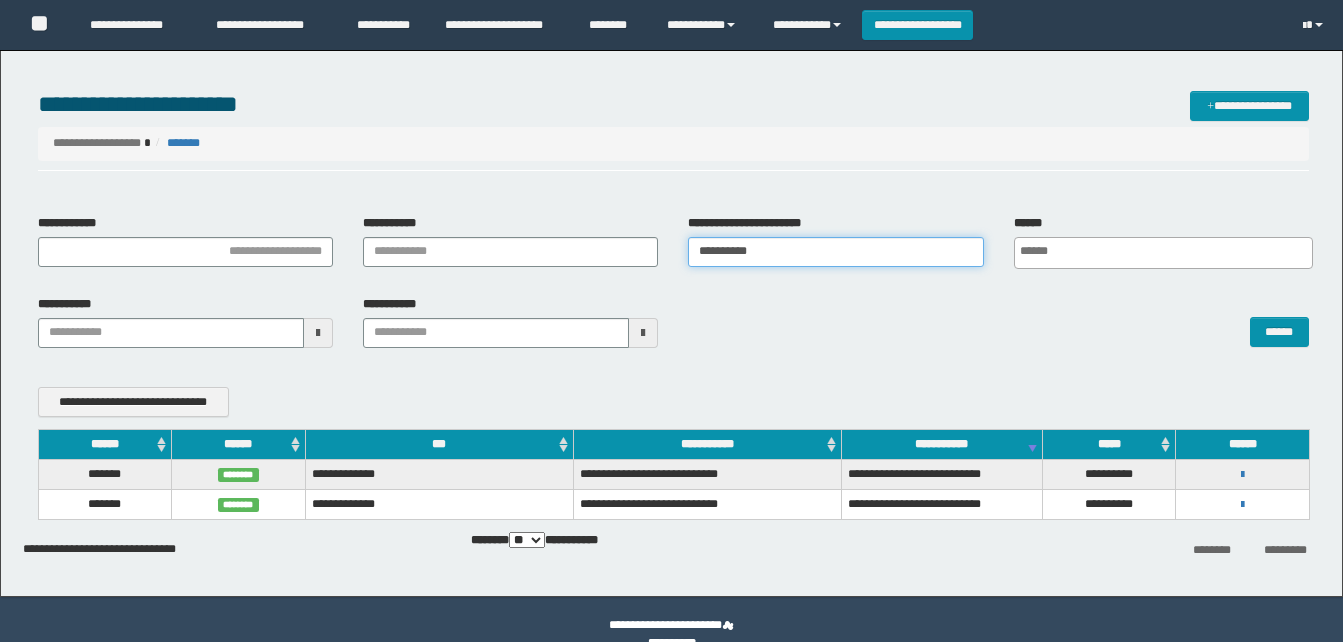 click on "**********" at bounding box center (835, 252) 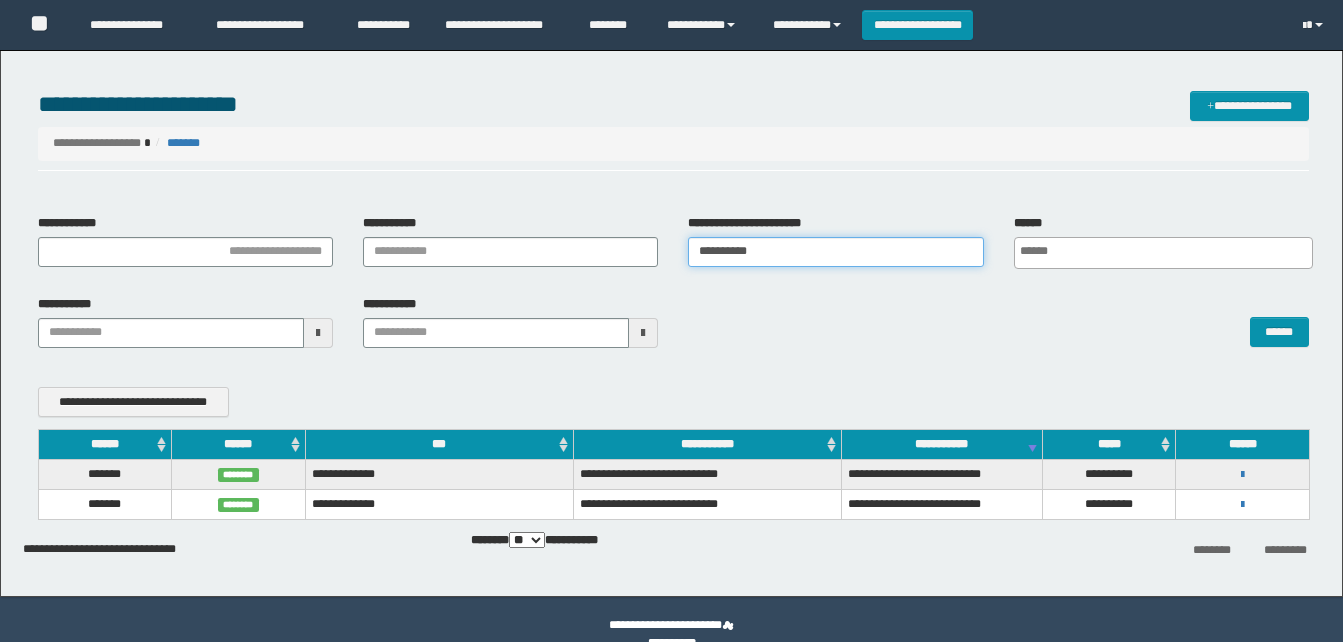 scroll, scrollTop: 0, scrollLeft: 0, axis: both 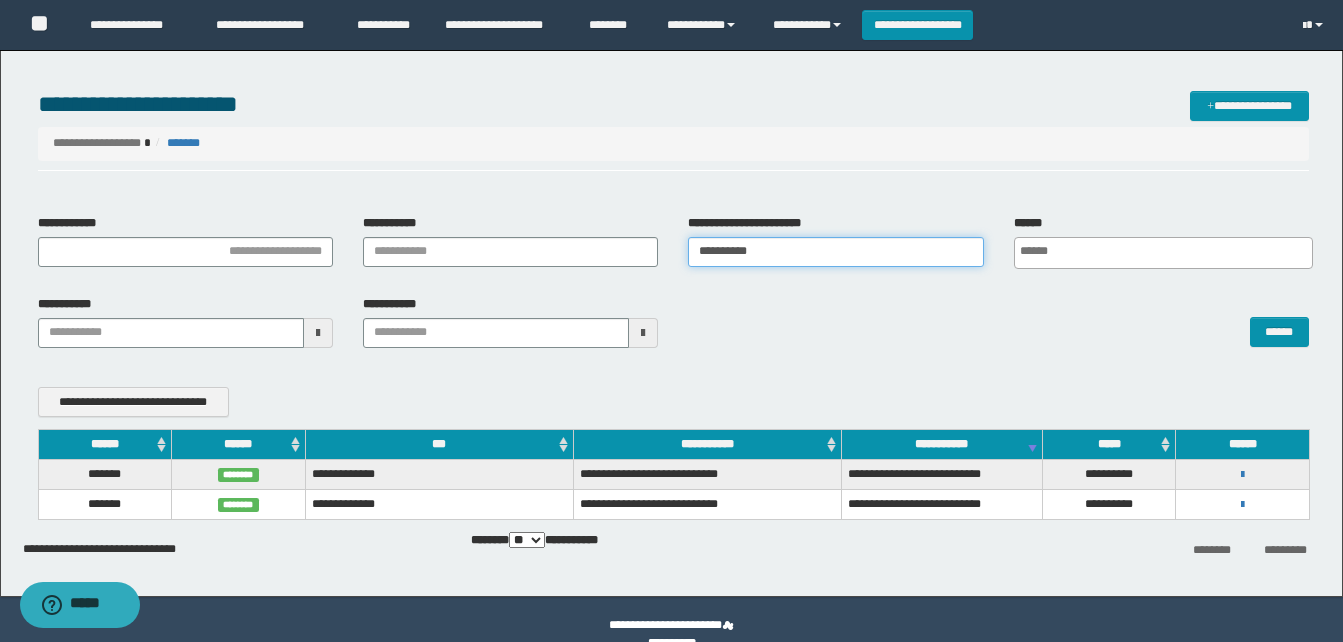 paste 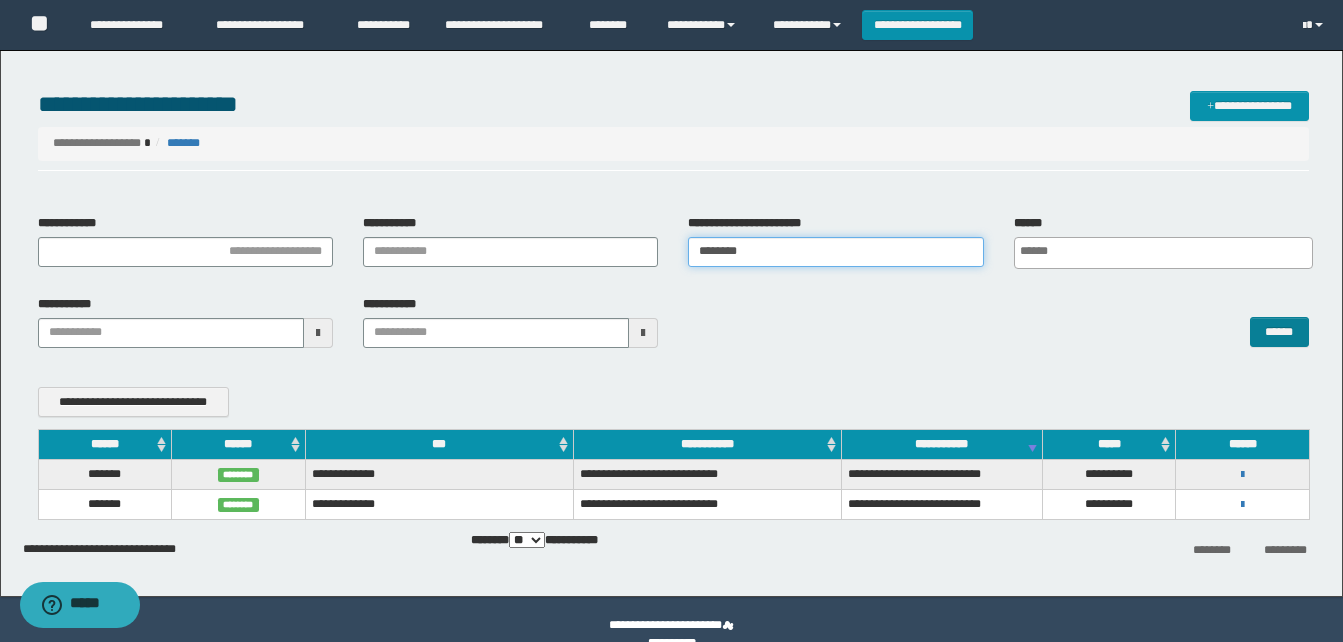 type on "********" 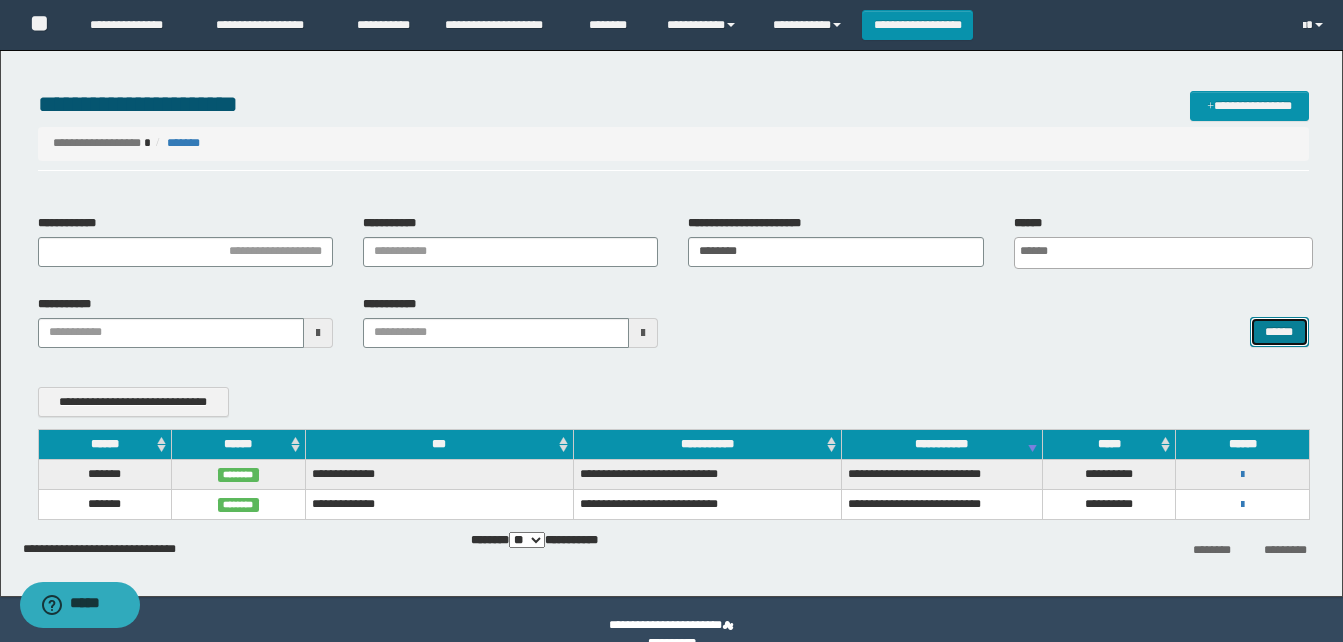 click on "******" at bounding box center [1279, 332] 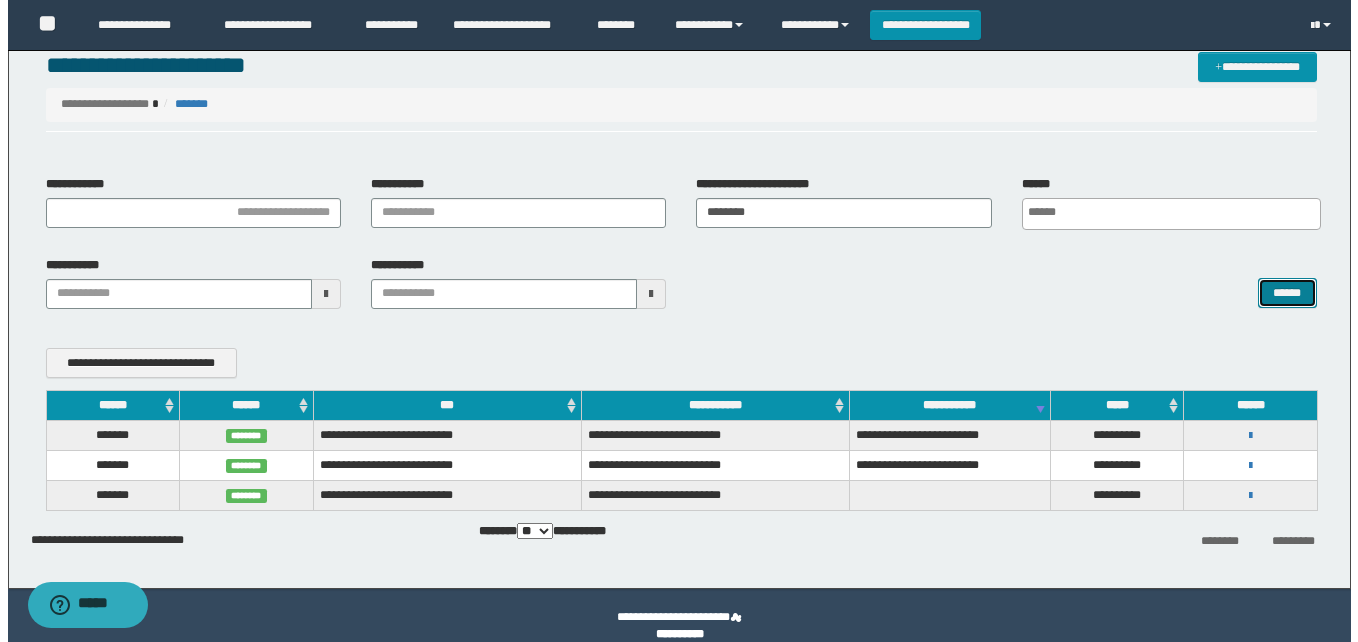 scroll, scrollTop: 60, scrollLeft: 0, axis: vertical 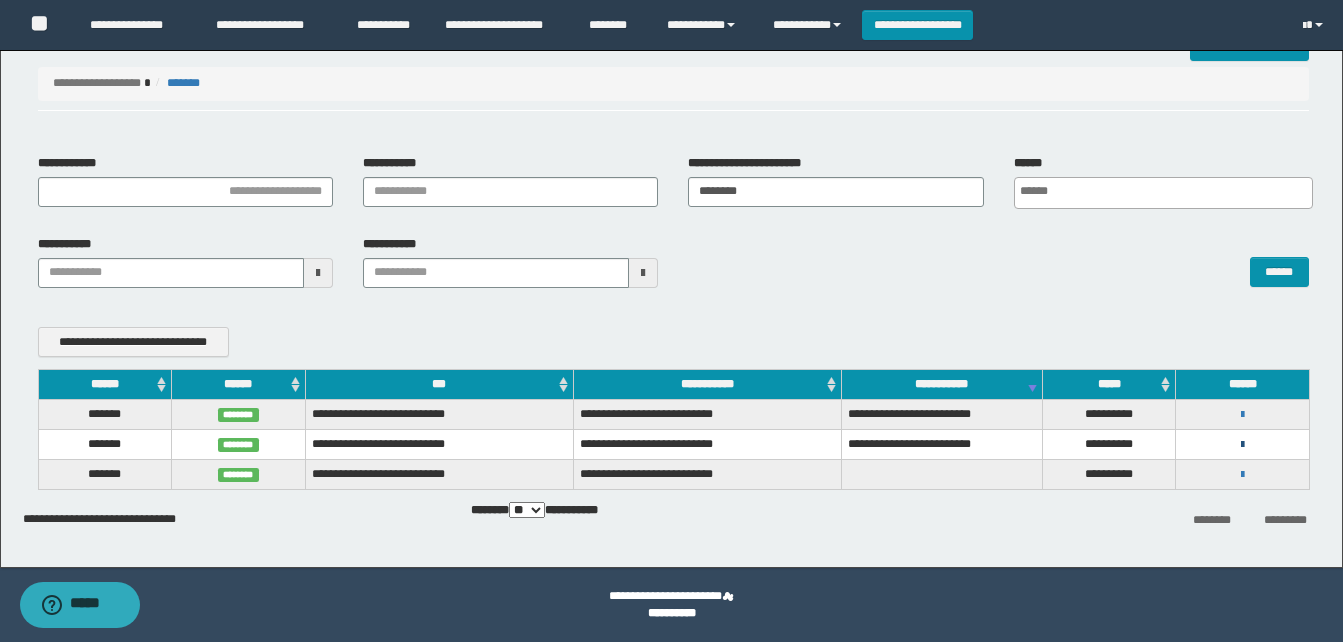 click at bounding box center (1242, 445) 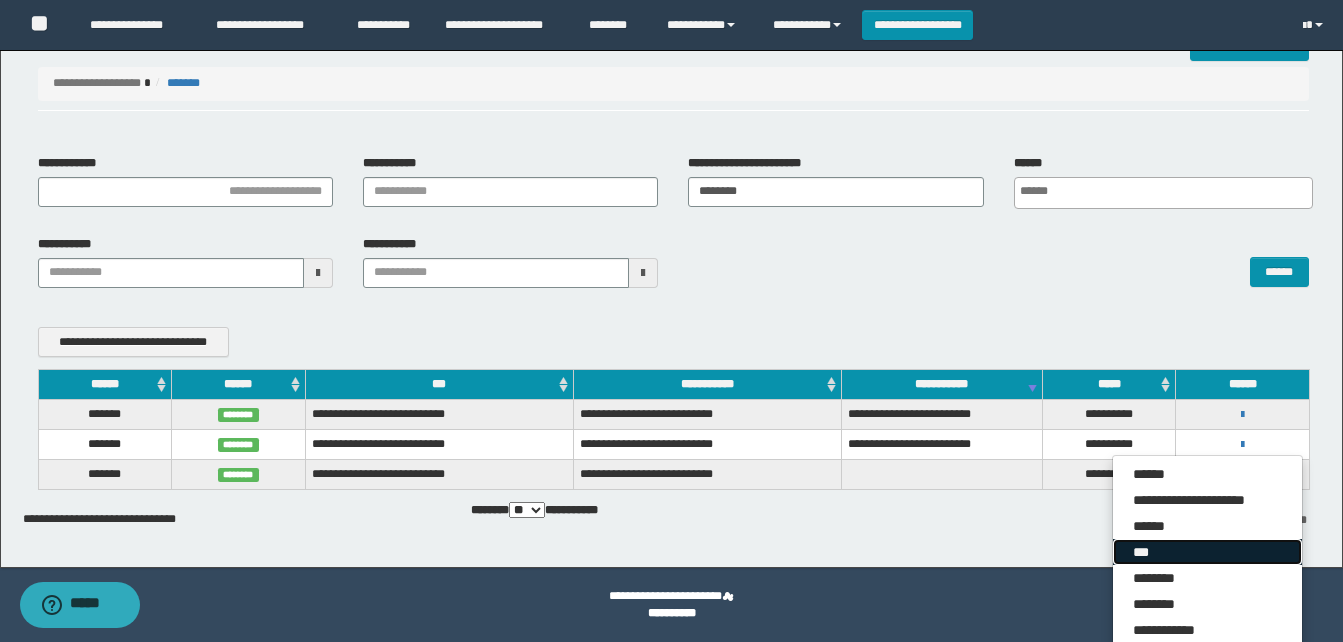 click on "***" at bounding box center [1207, 552] 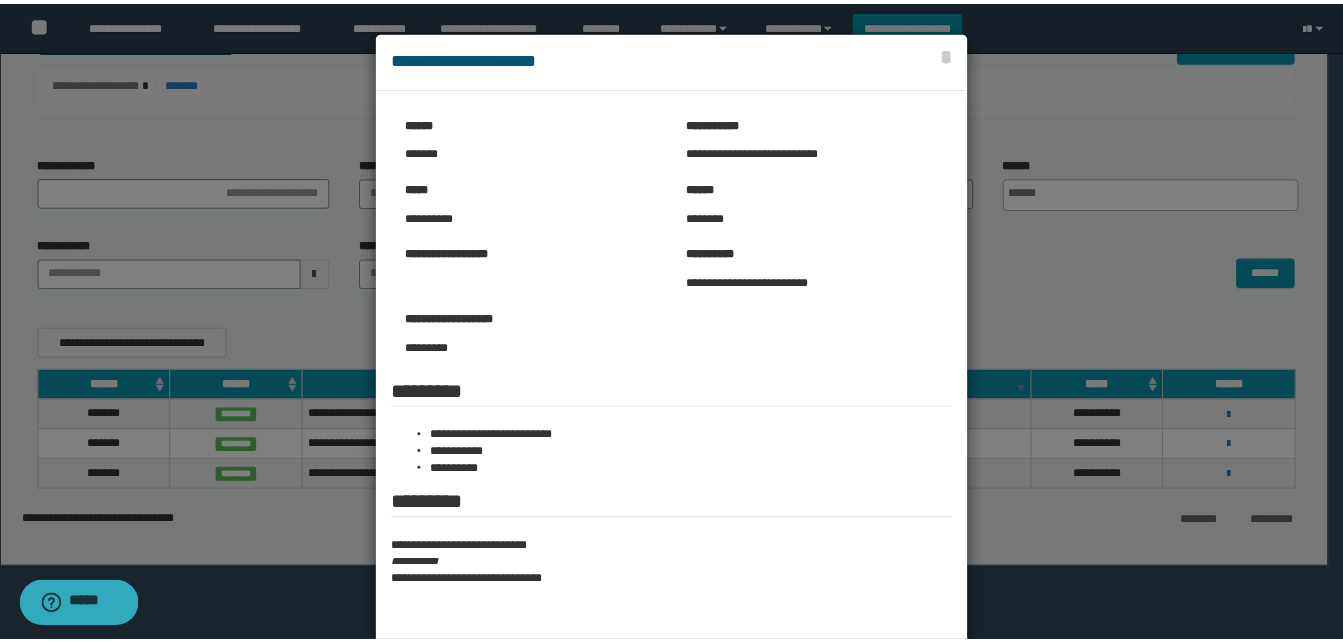 scroll, scrollTop: 91, scrollLeft: 0, axis: vertical 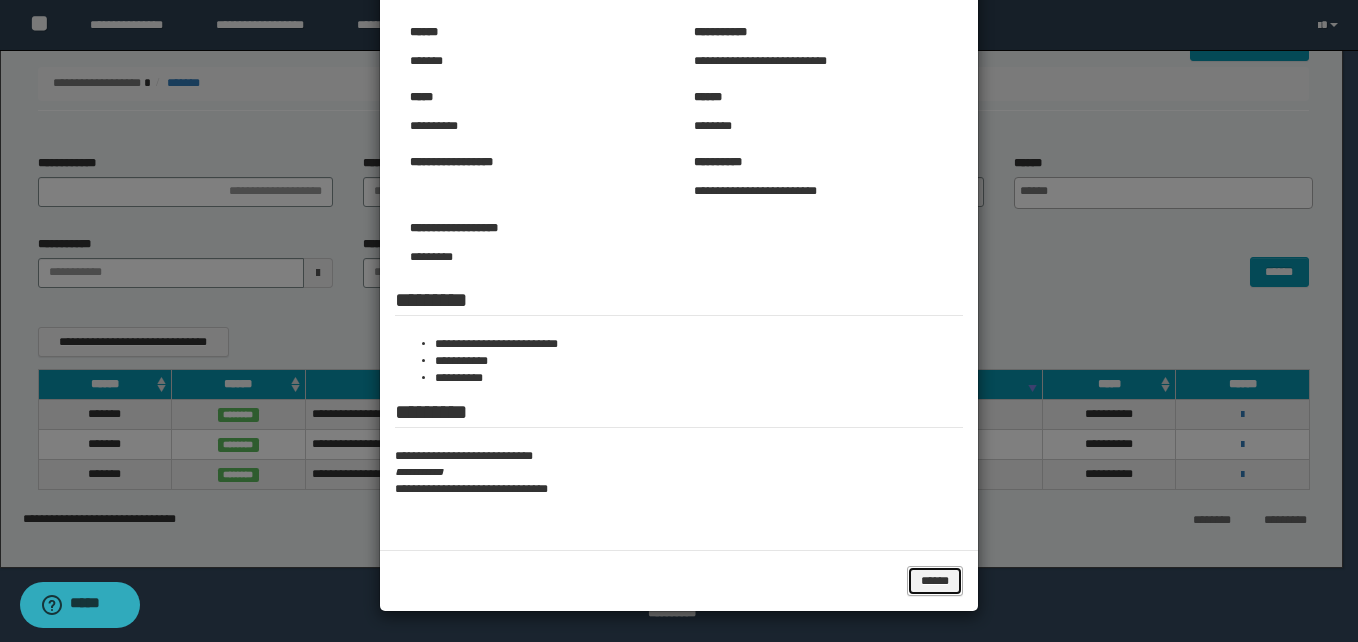 click on "******" at bounding box center [935, 581] 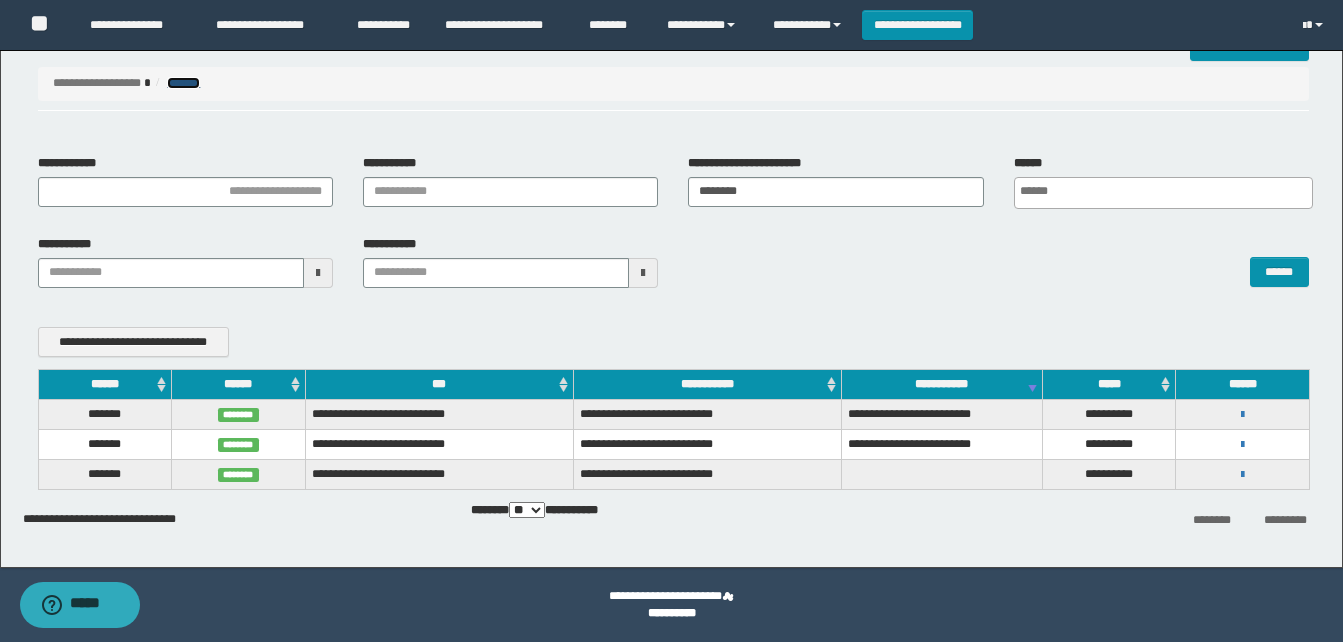 click on "*******" at bounding box center (183, 83) 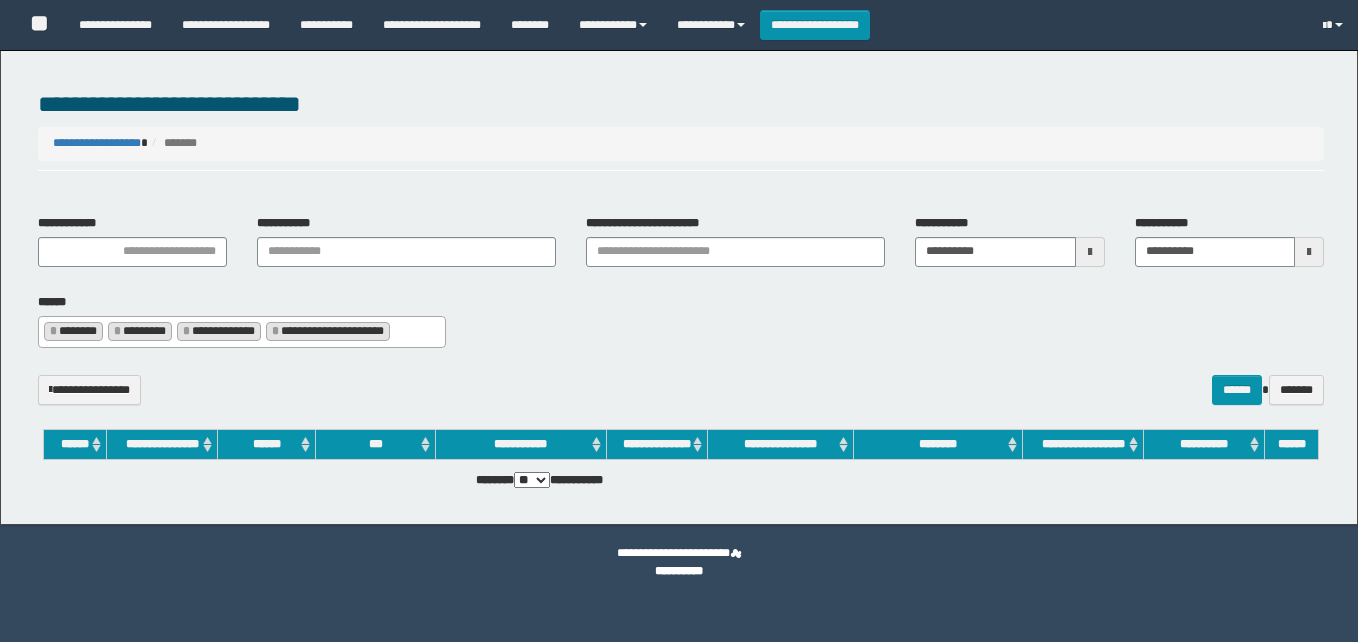 select on "*" 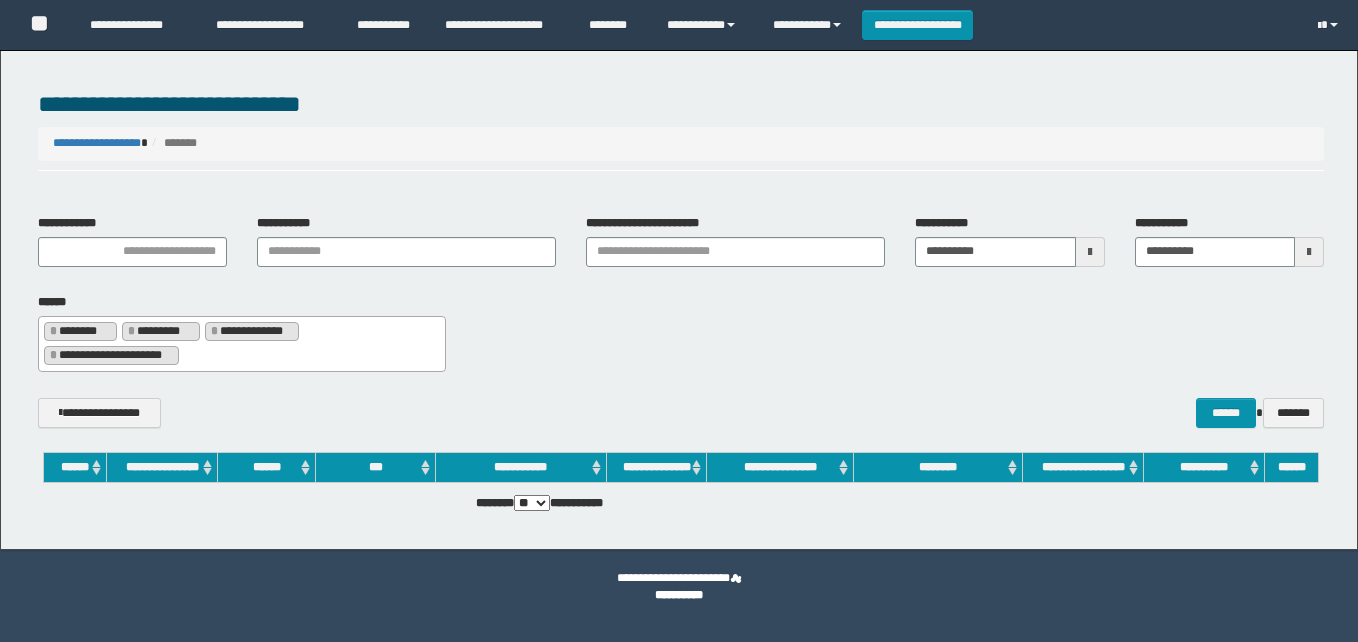 scroll, scrollTop: 0, scrollLeft: 0, axis: both 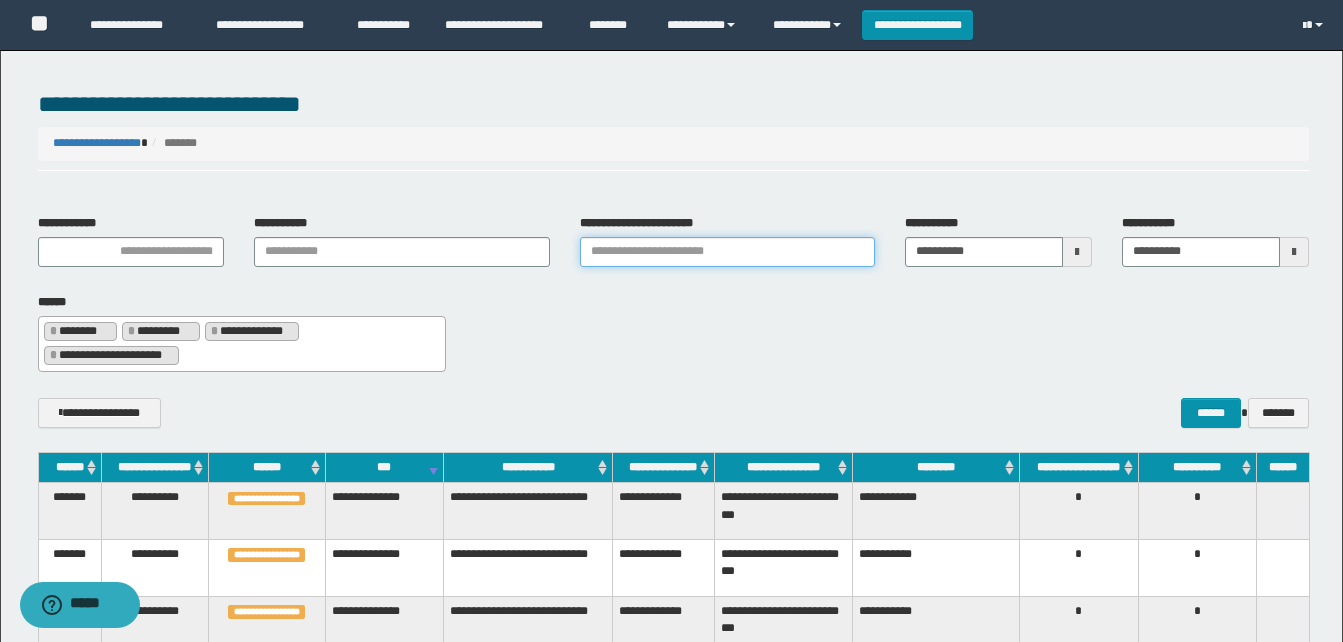 click on "**********" at bounding box center [727, 252] 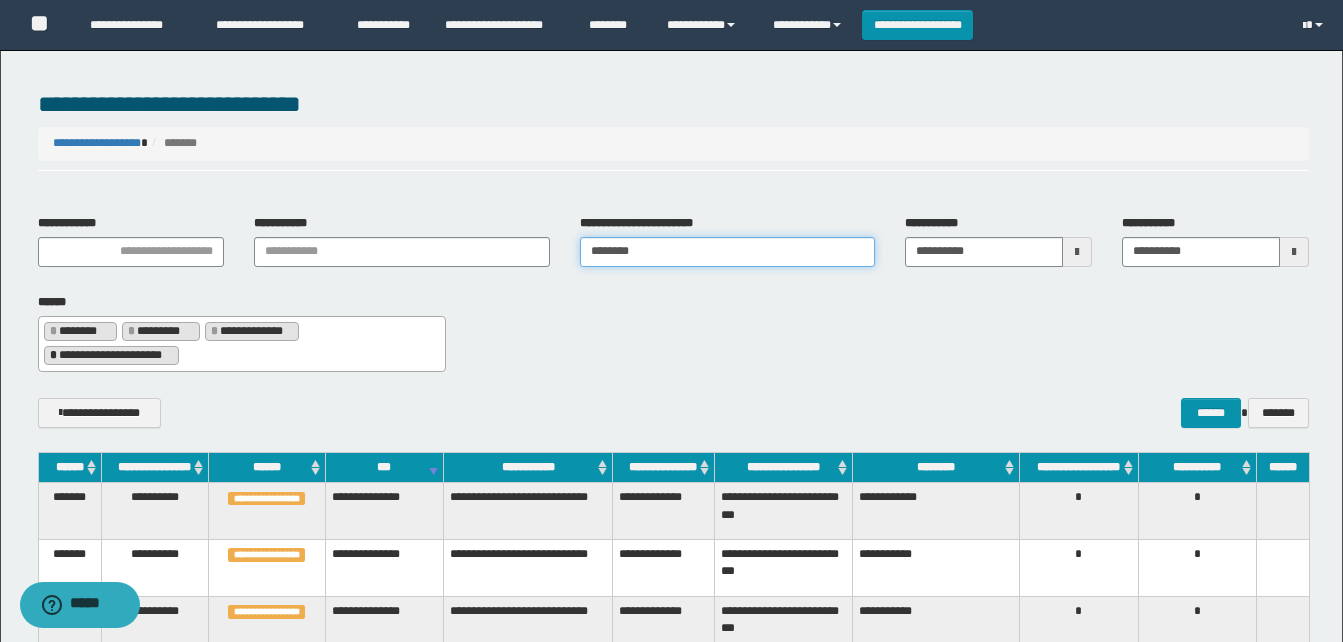 type on "********" 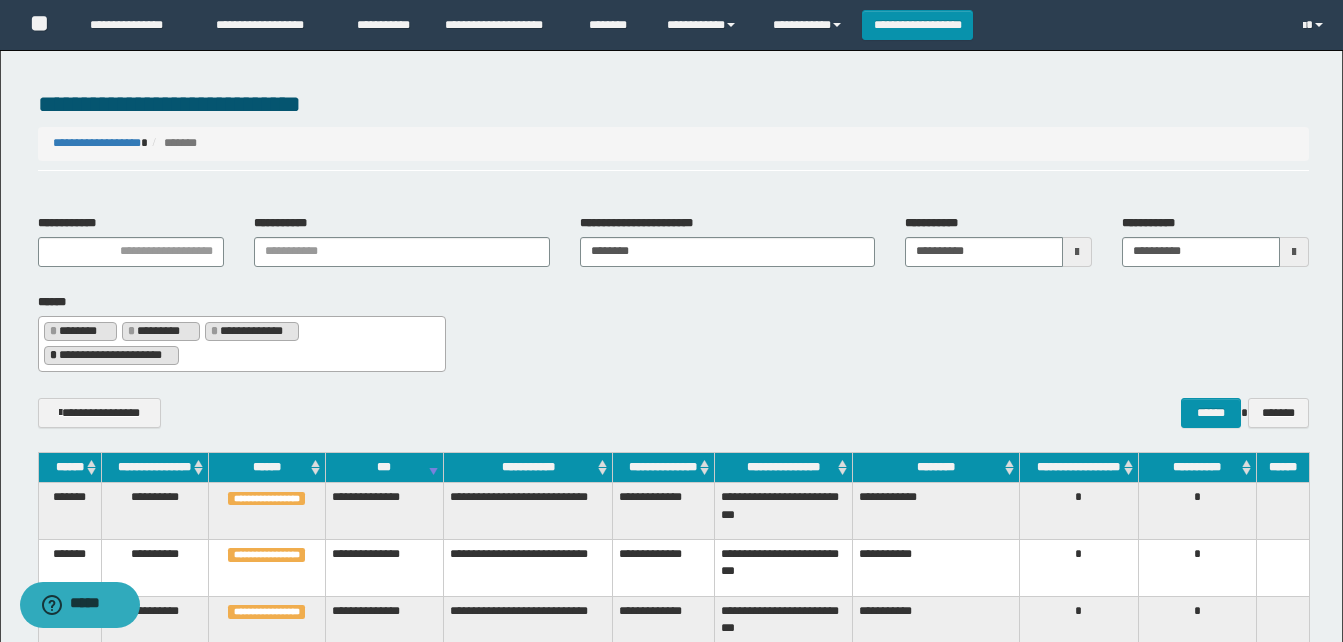 click on "*" at bounding box center (53, 355) 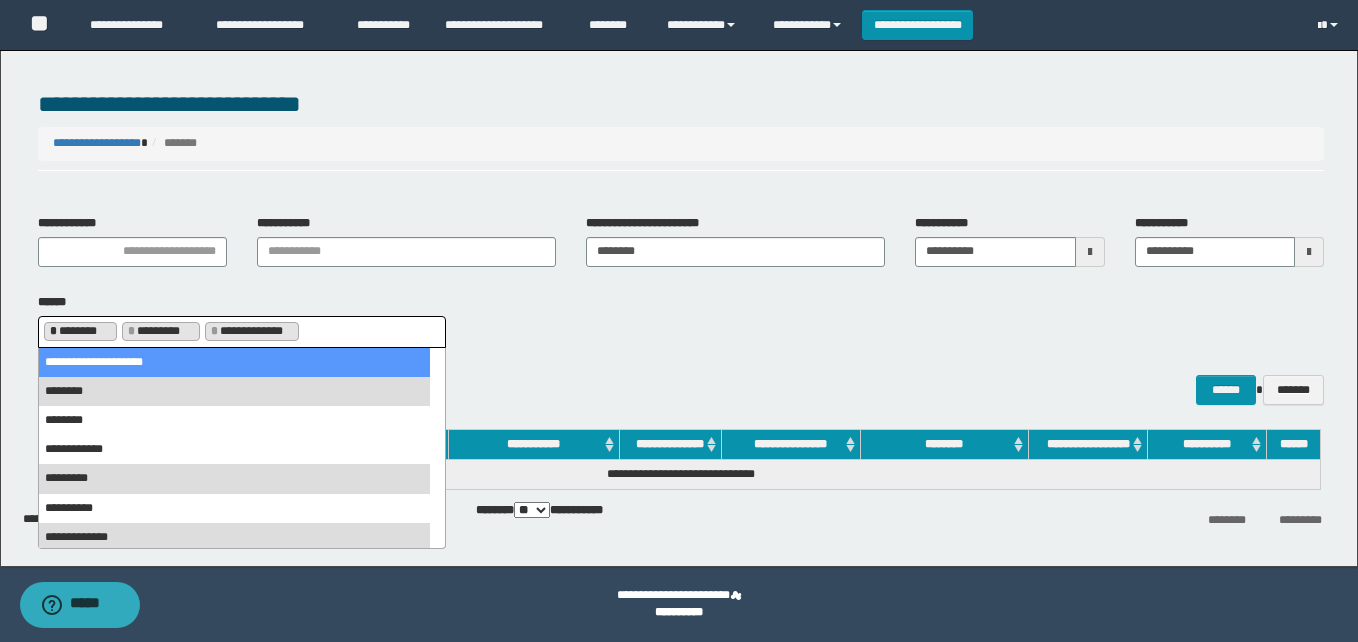 click on "*" at bounding box center [53, 331] 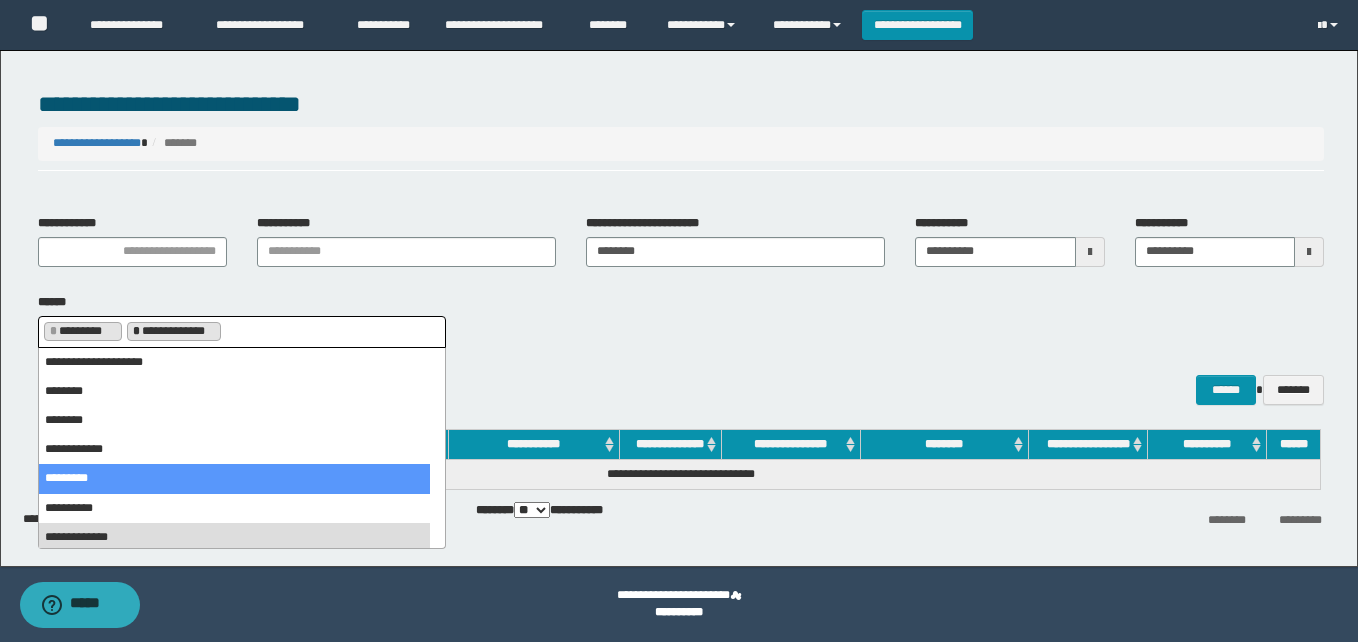 click on "*" at bounding box center (136, 331) 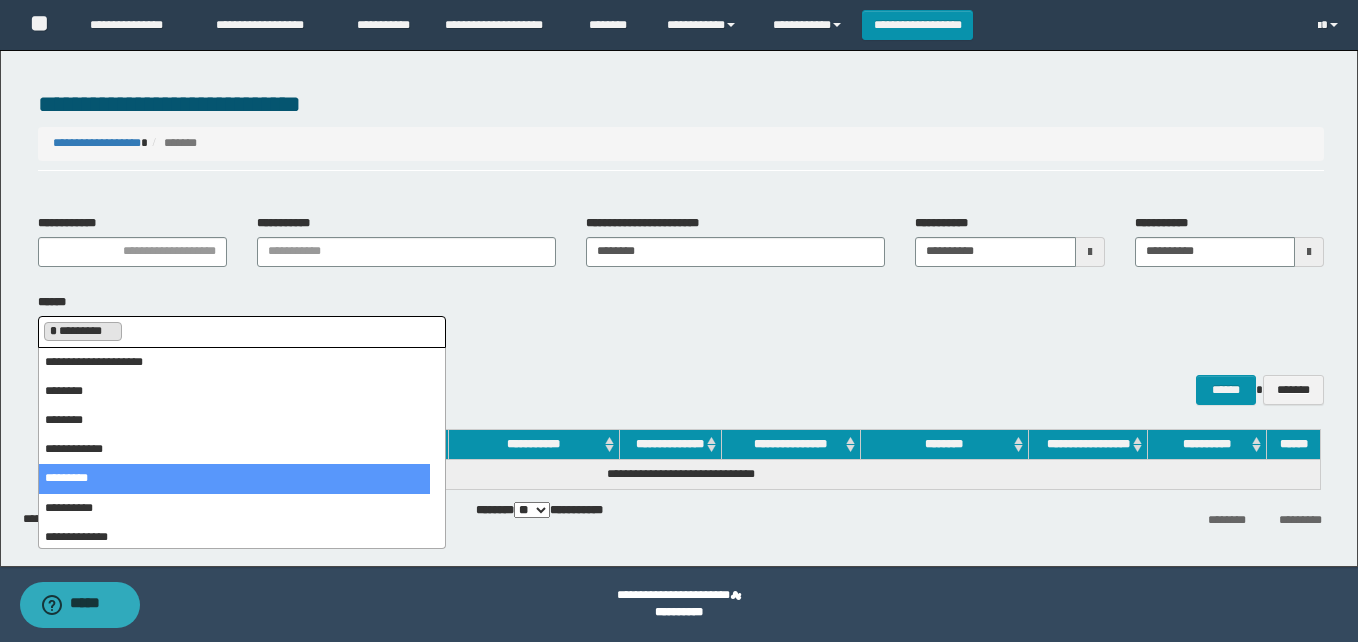 click on "*" at bounding box center [53, 331] 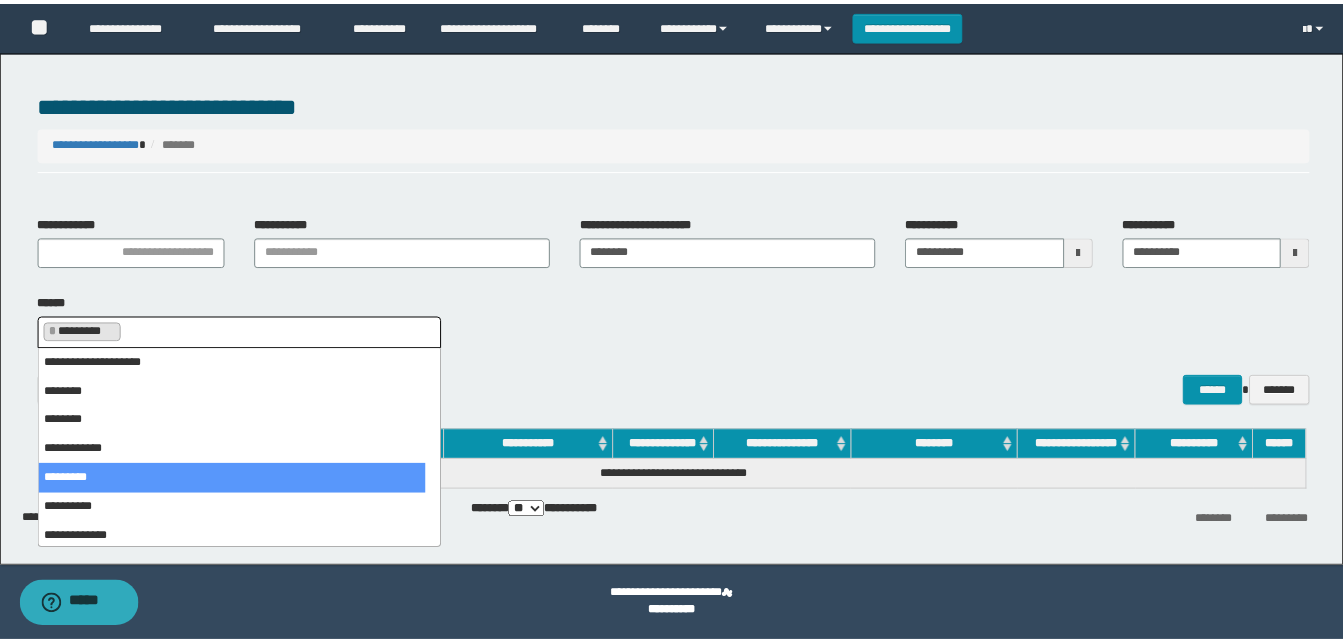 scroll, scrollTop: 0, scrollLeft: 5, axis: horizontal 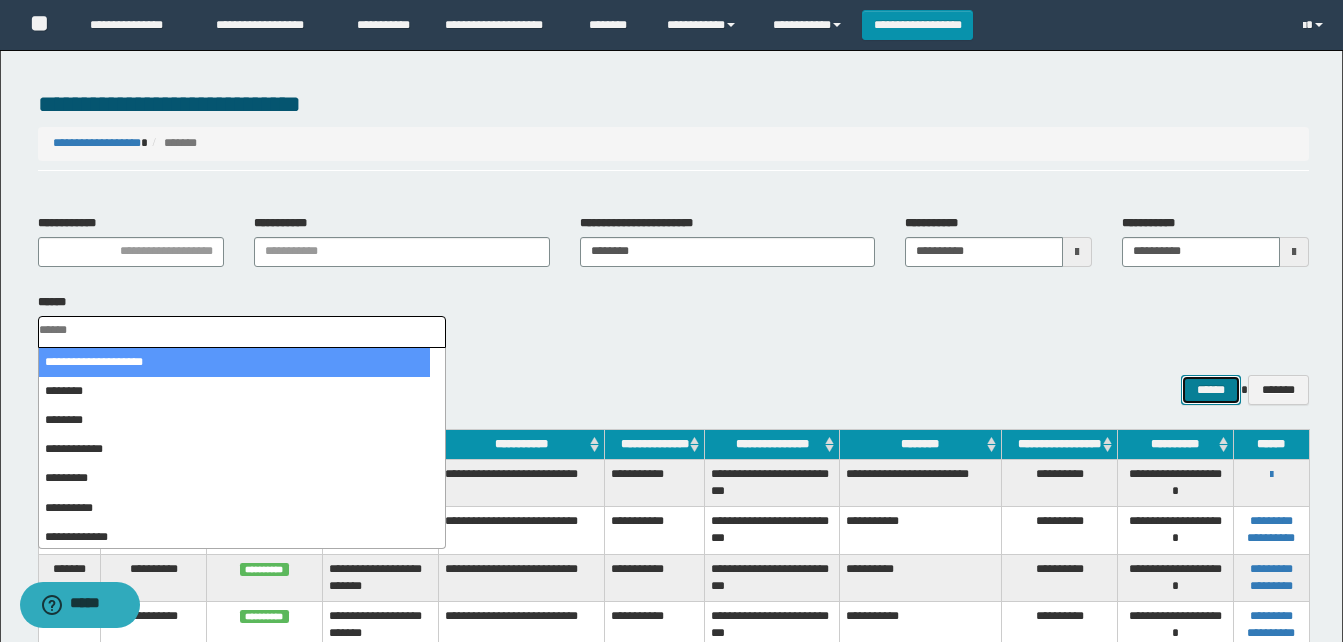 click on "******" at bounding box center [1210, 390] 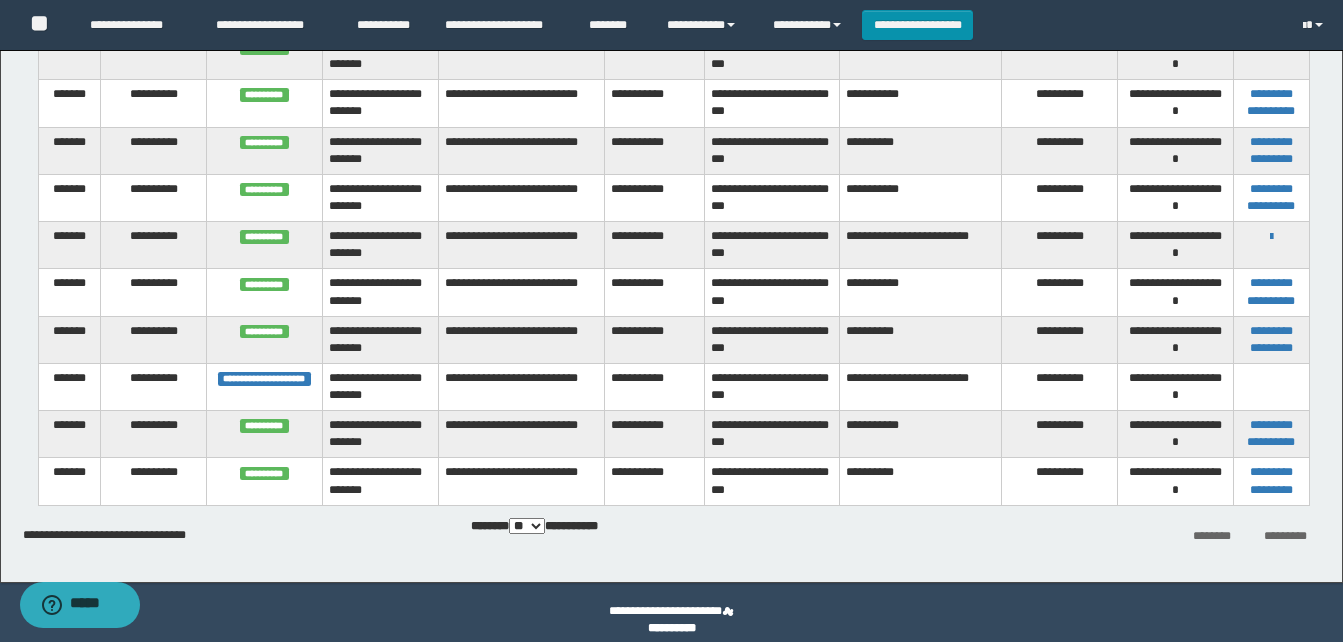 scroll, scrollTop: 442, scrollLeft: 0, axis: vertical 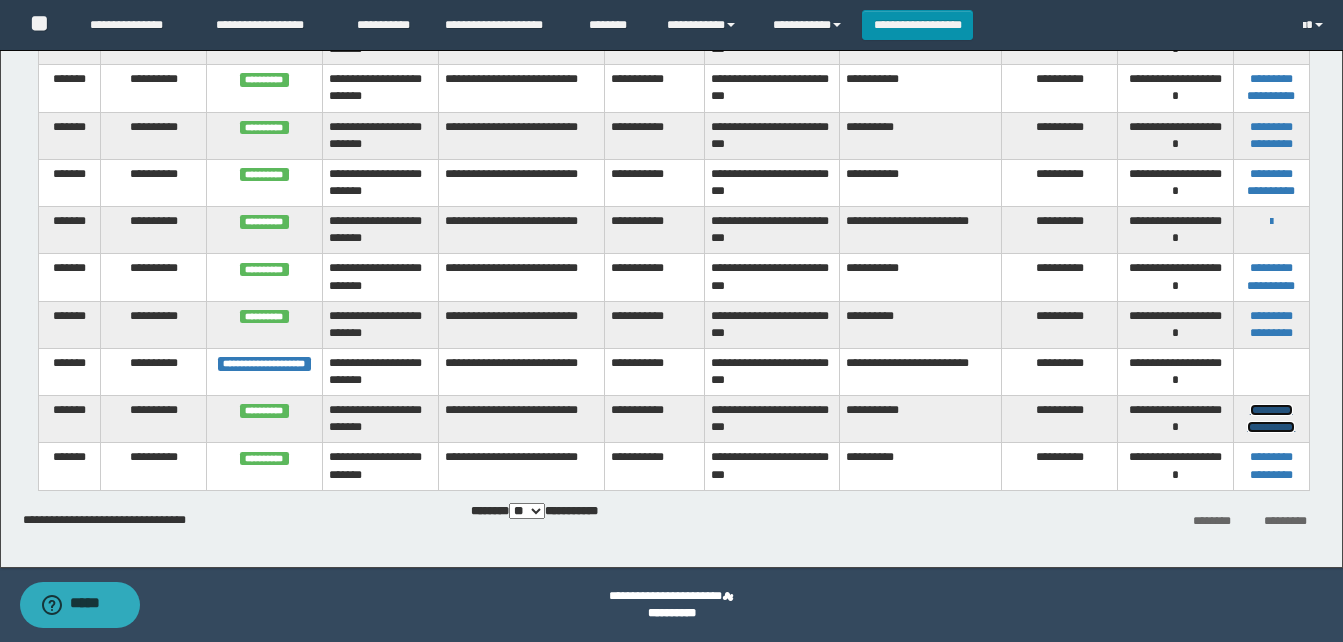 click on "**********" at bounding box center [1271, 418] 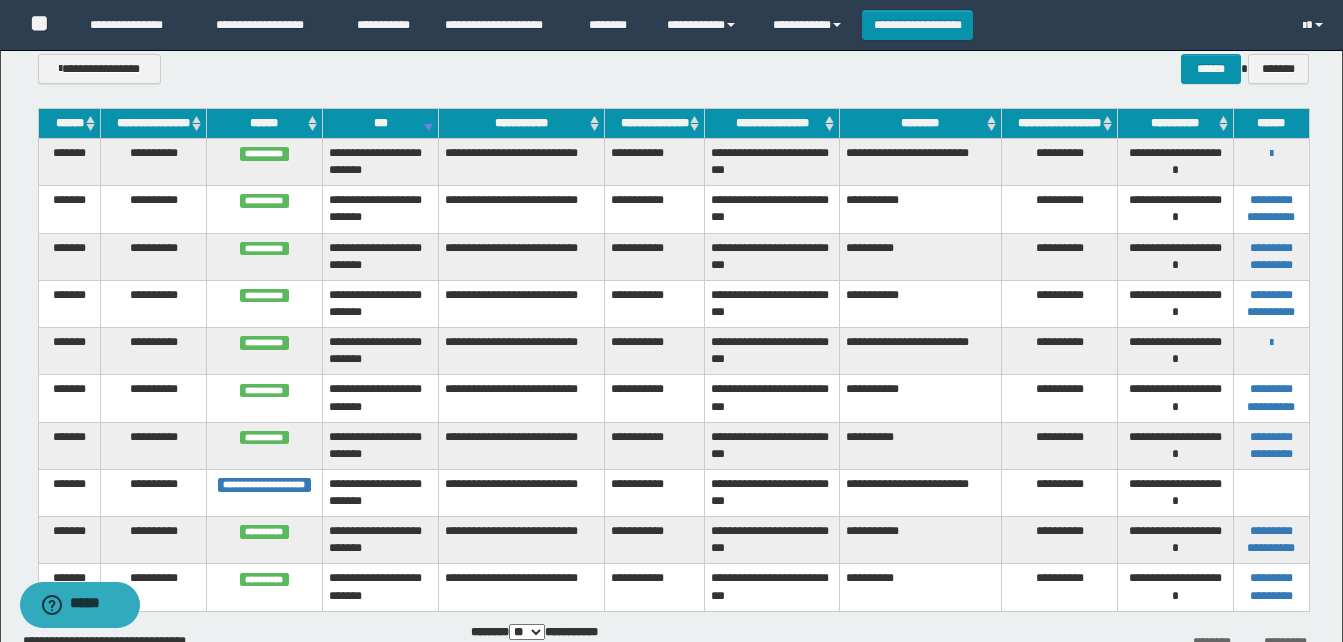 scroll, scrollTop: 342, scrollLeft: 0, axis: vertical 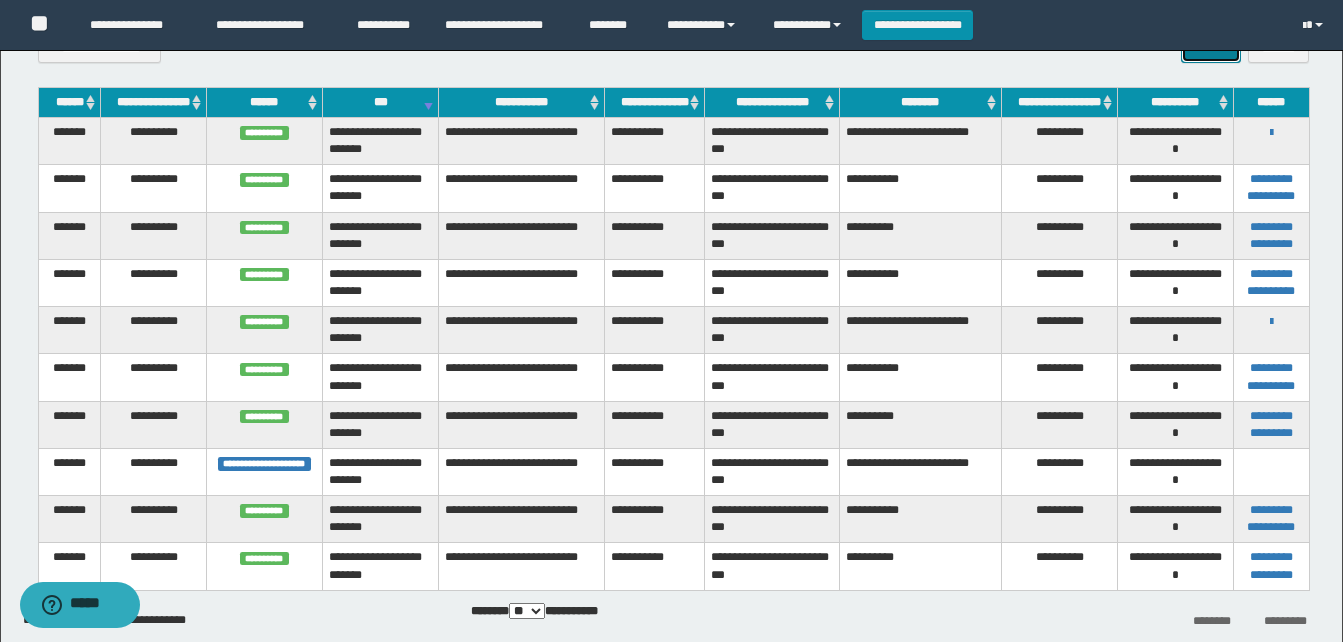 click on "******" at bounding box center (1210, 48) 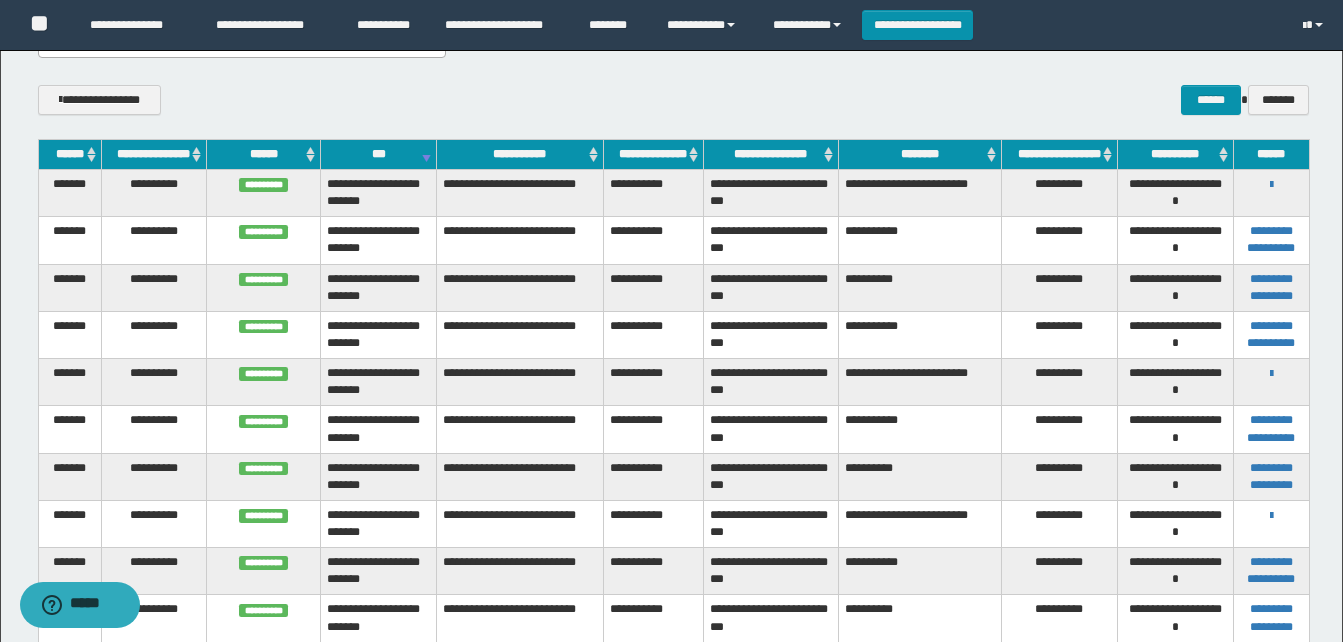 scroll, scrollTop: 242, scrollLeft: 0, axis: vertical 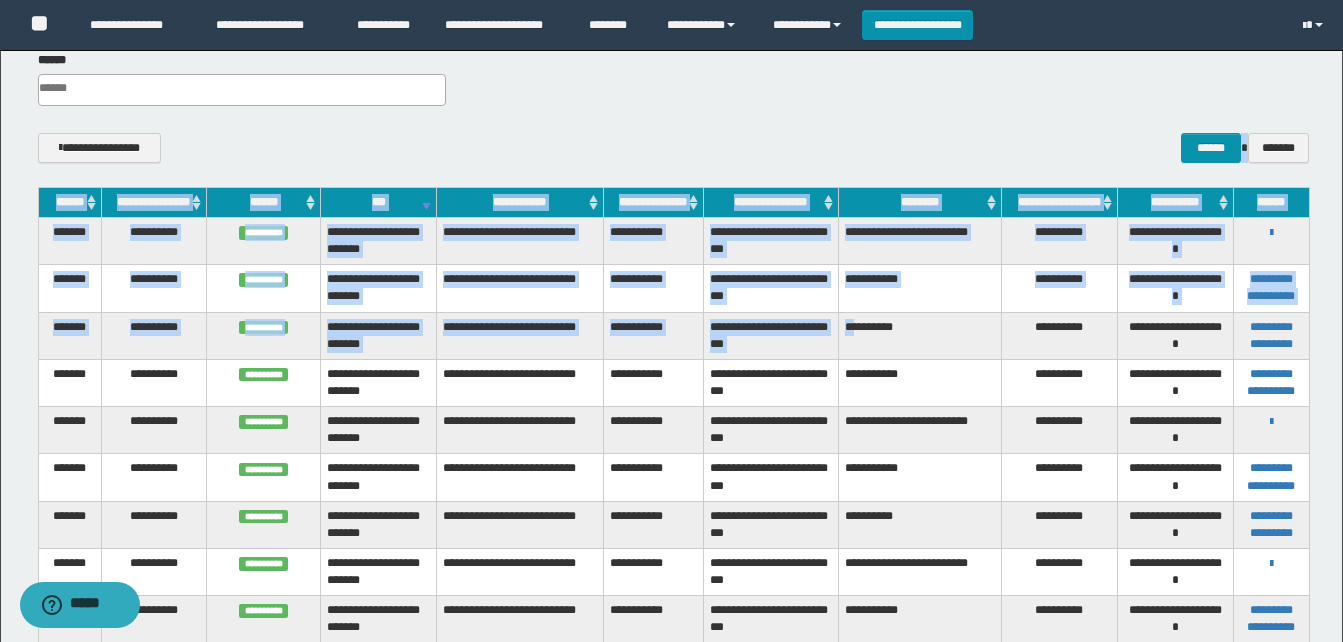 drag, startPoint x: 718, startPoint y: 236, endPoint x: 524, endPoint y: 112, distance: 230.24335 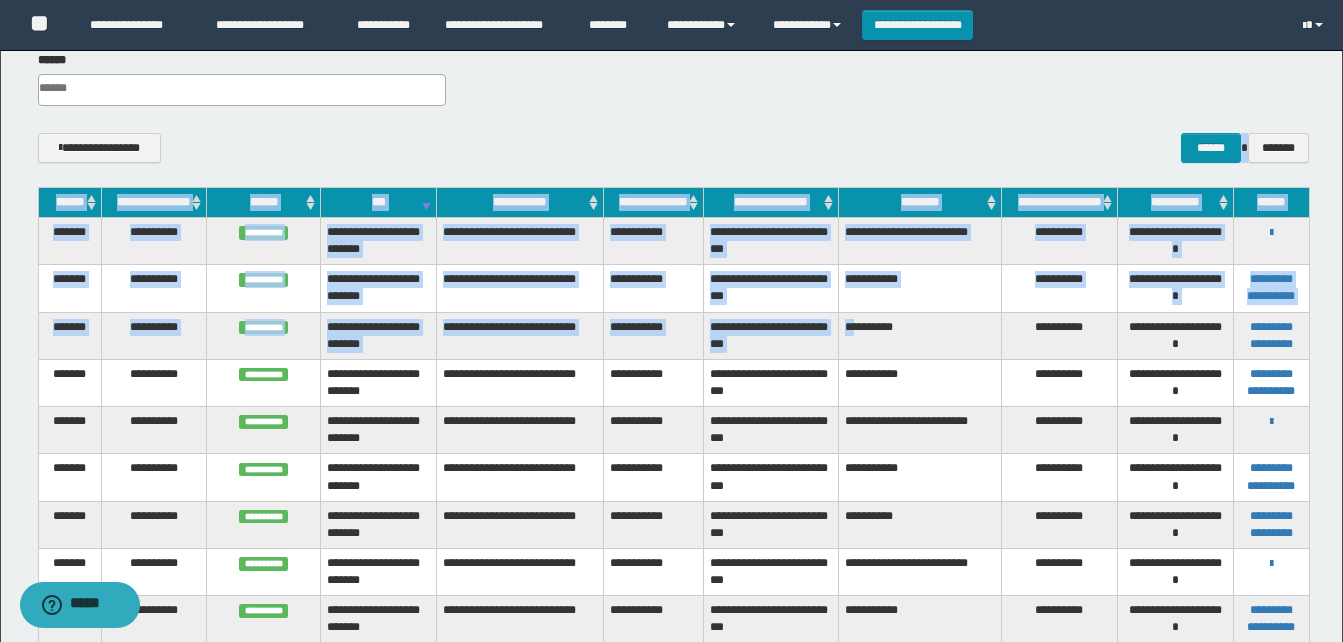 scroll, scrollTop: 42, scrollLeft: 0, axis: vertical 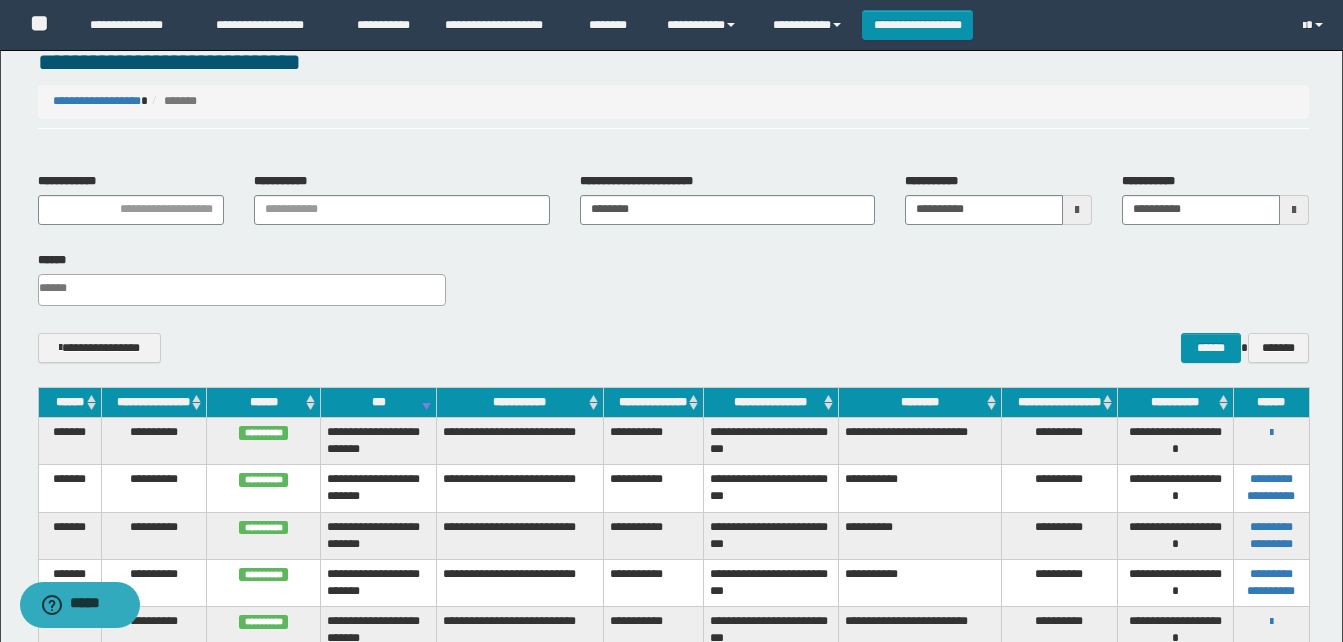 click on "**********" at bounding box center [673, 286] 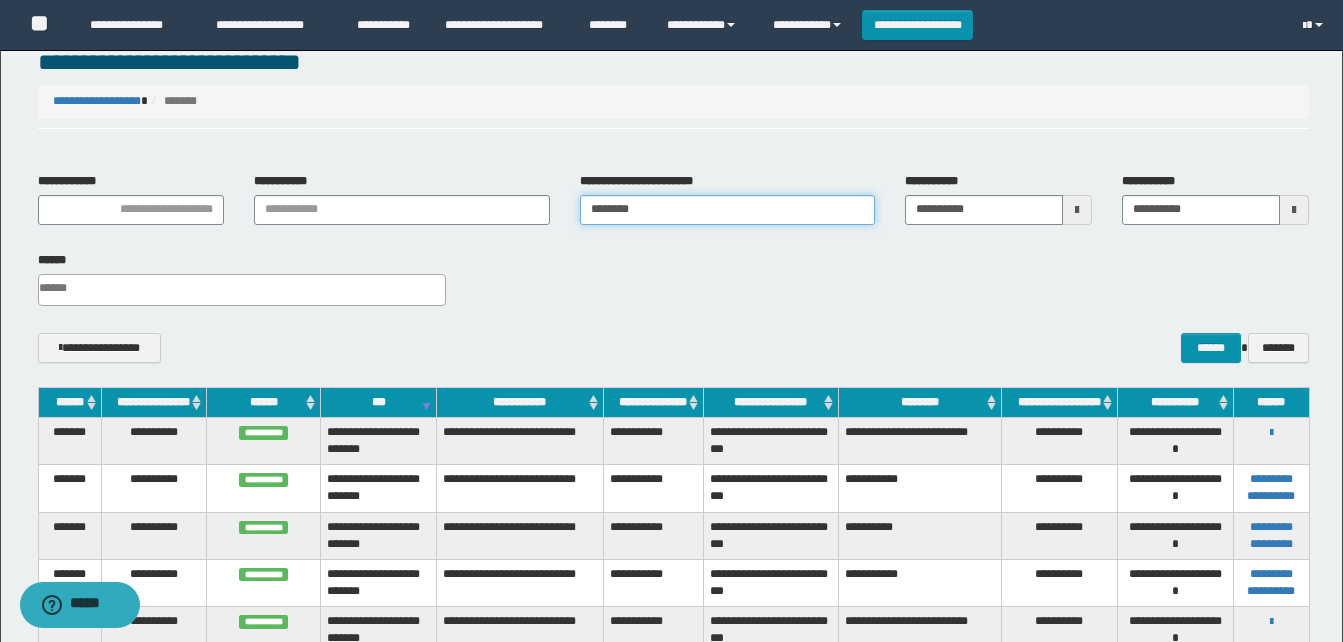click on "********" at bounding box center (727, 210) 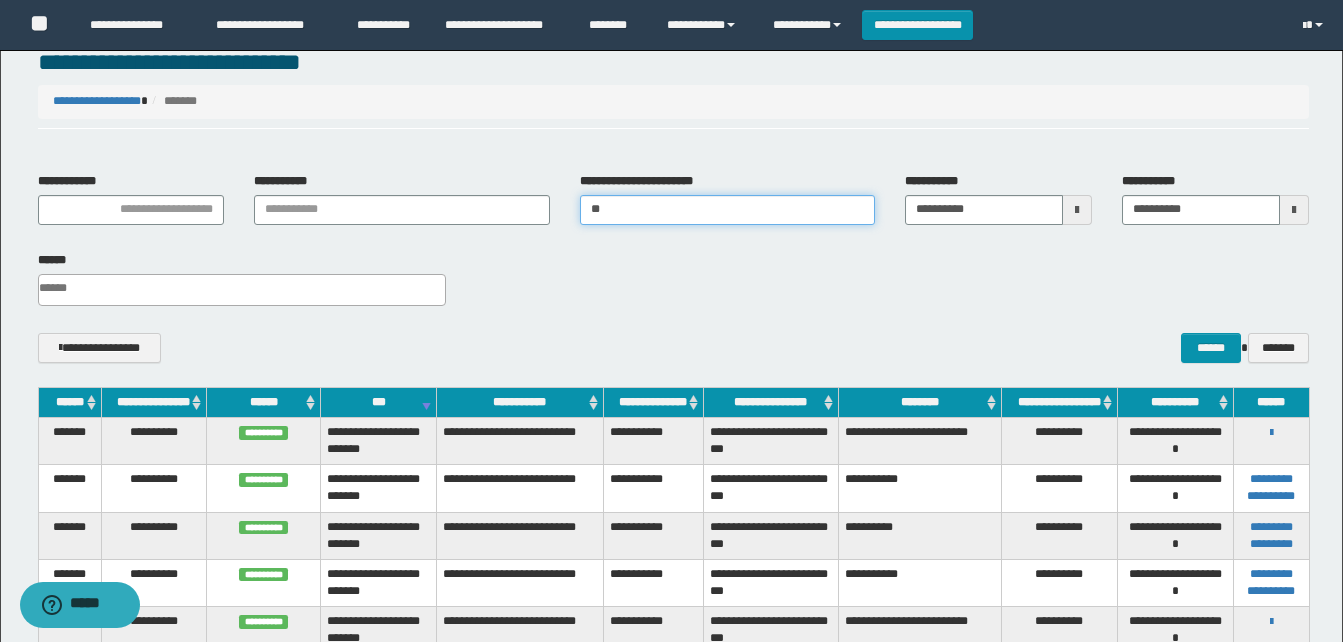 type on "*" 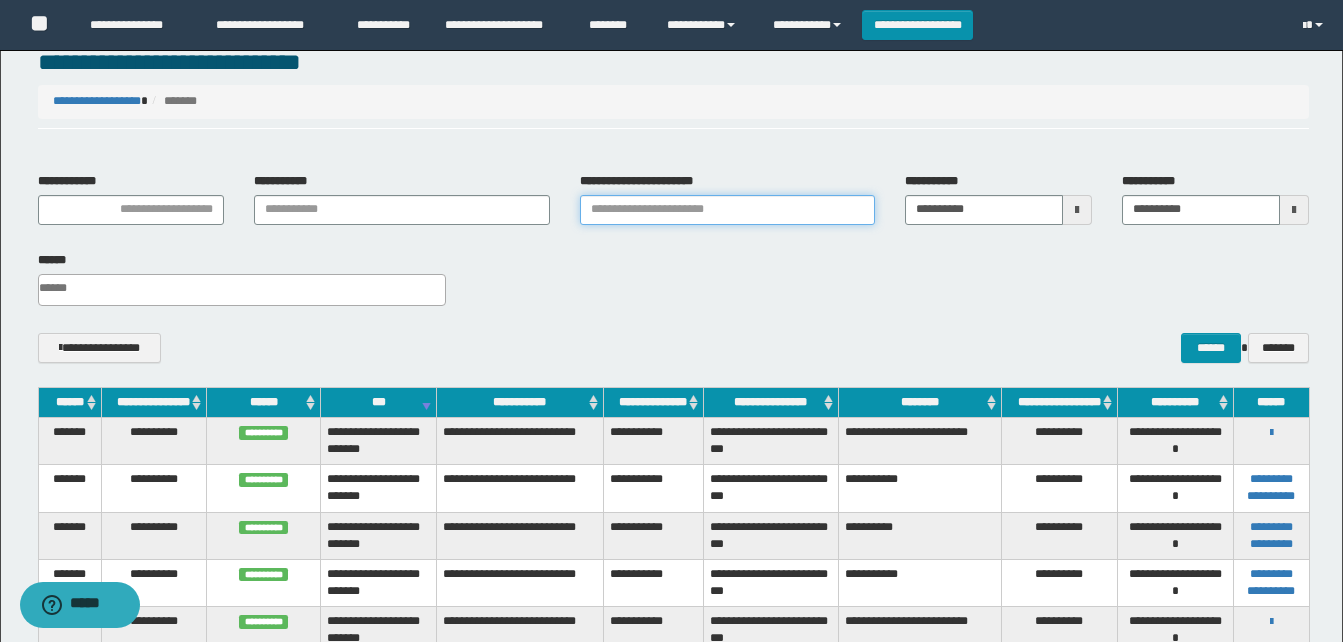 type 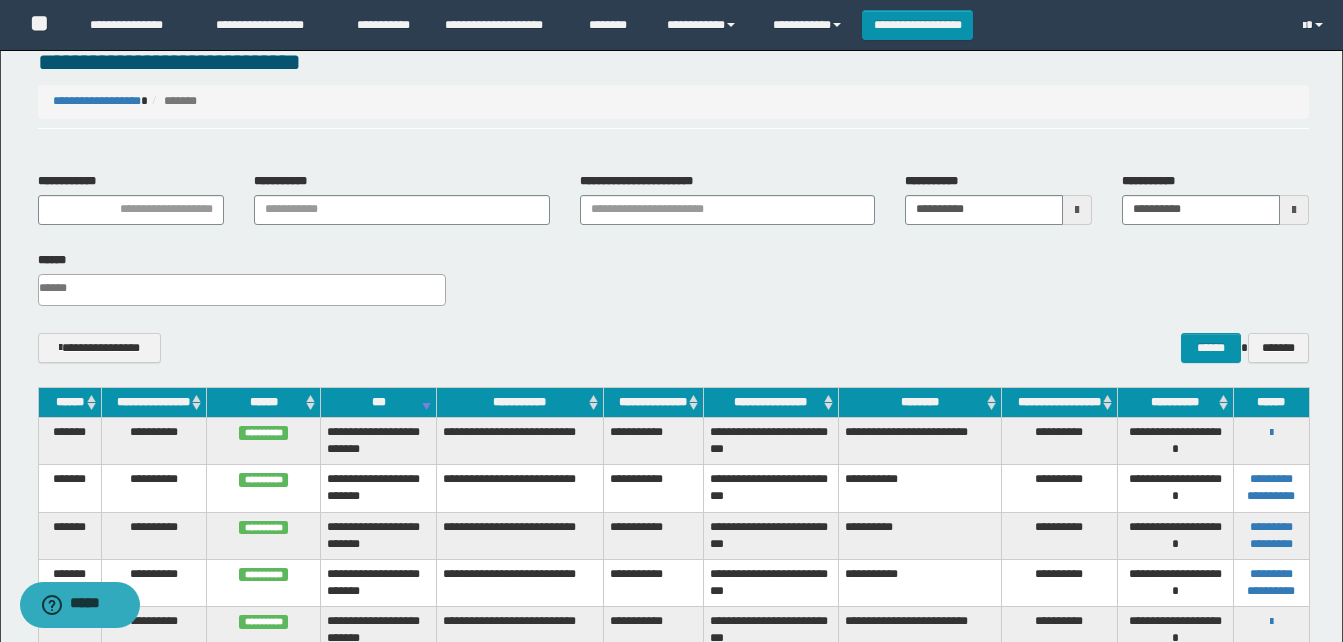 click at bounding box center (1077, 210) 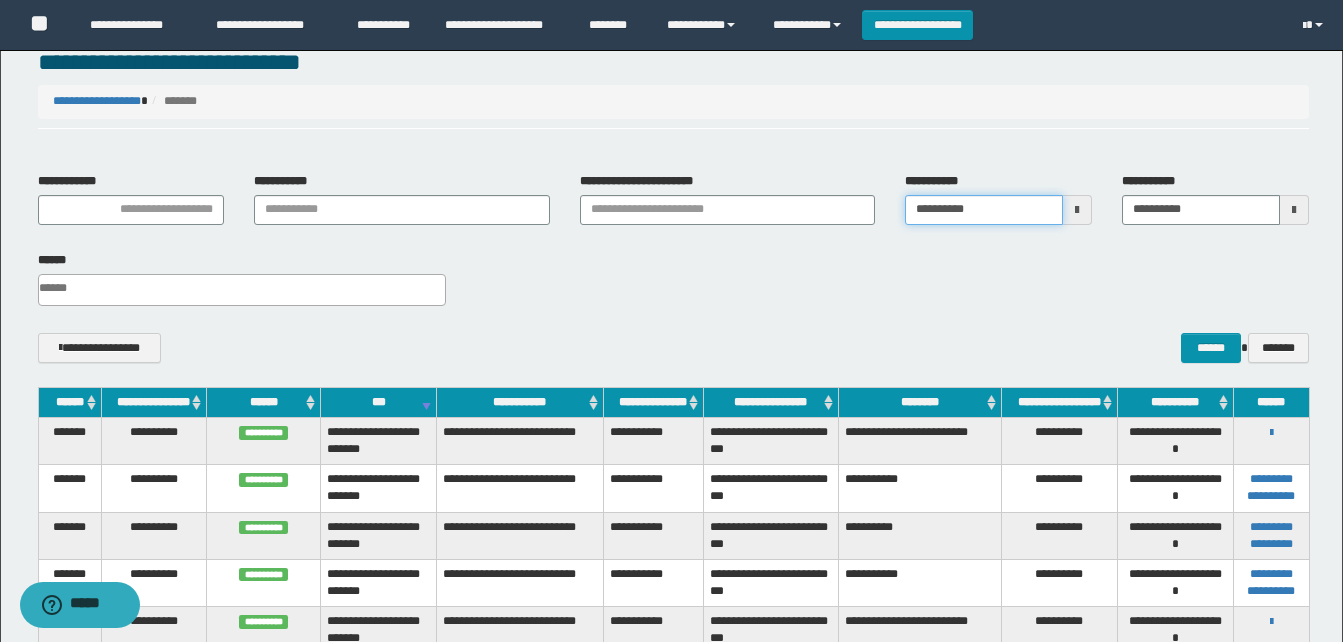 click on "**********" at bounding box center (984, 210) 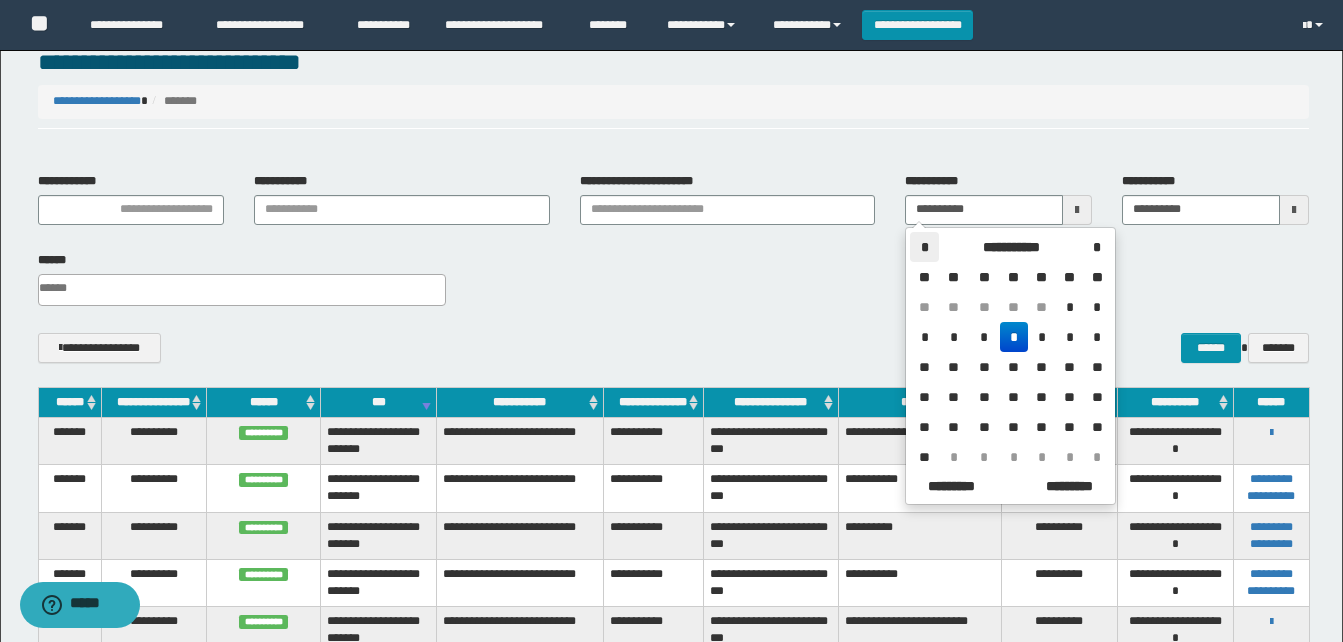 click on "*" at bounding box center (924, 247) 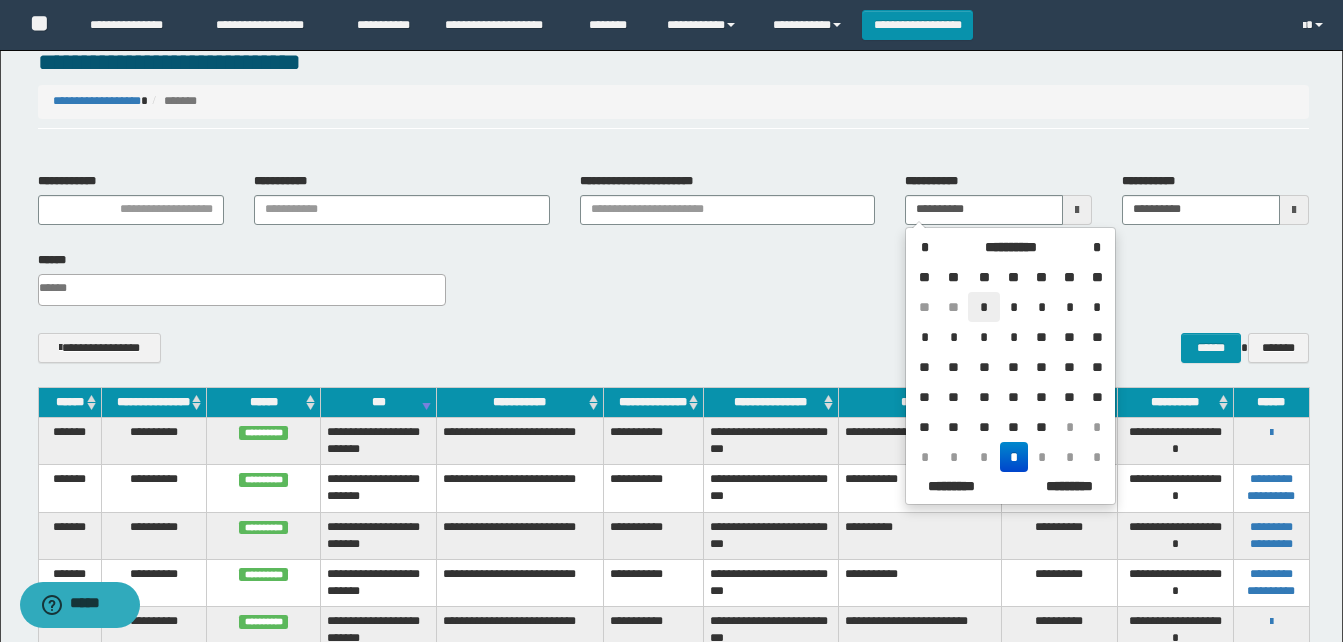 click on "*" at bounding box center (984, 307) 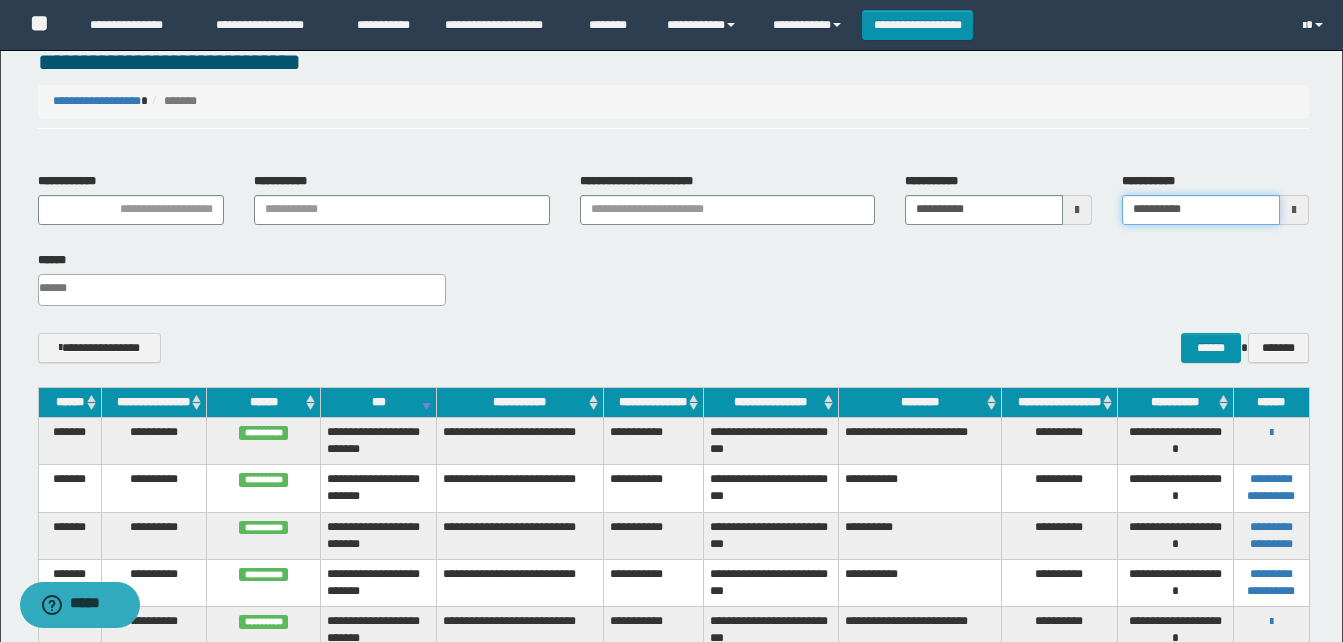 click on "**********" at bounding box center (1201, 210) 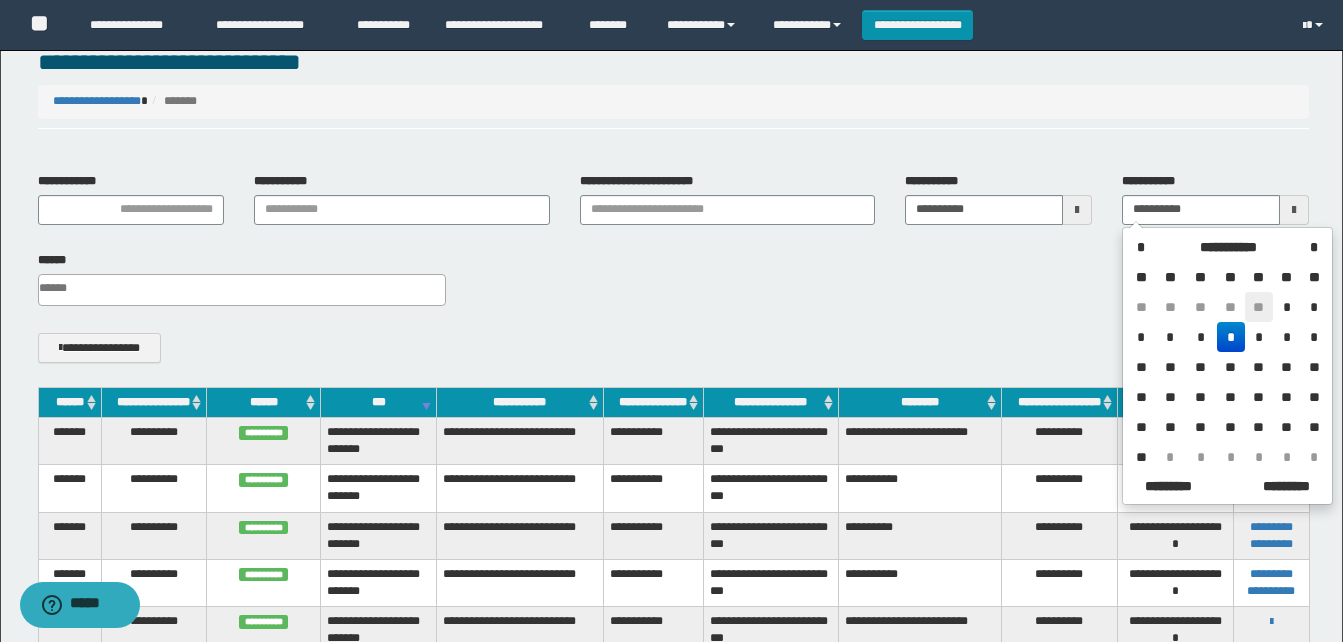click on "**" at bounding box center [1259, 307] 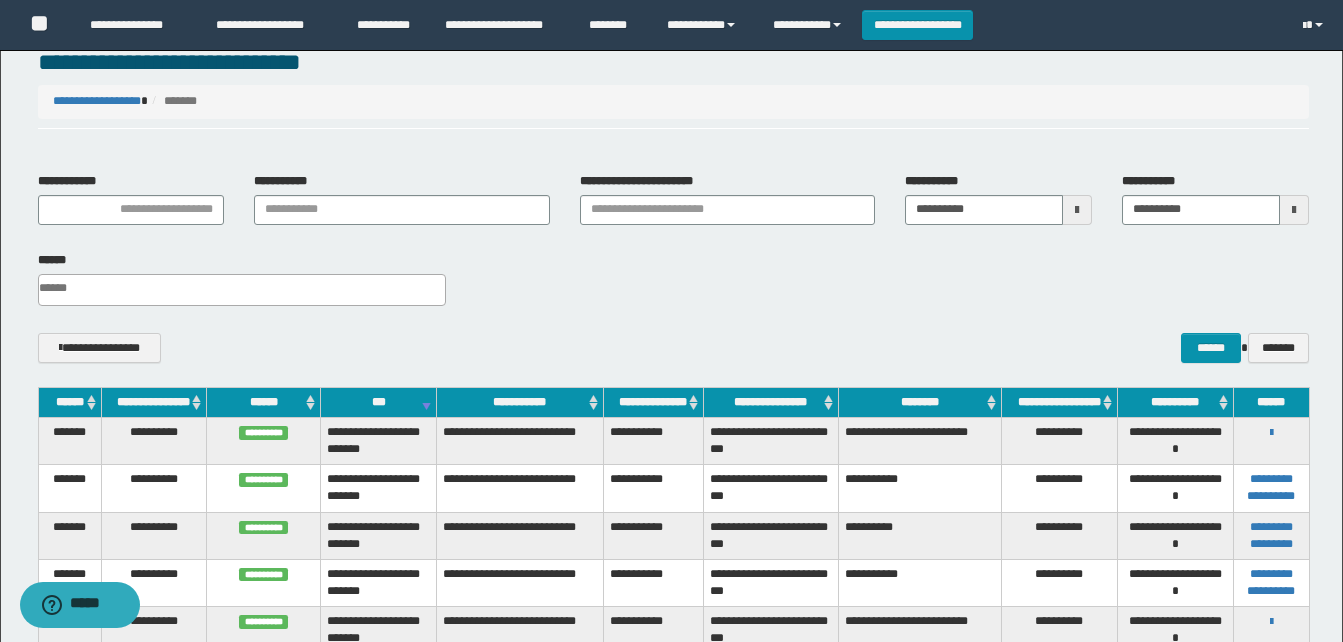 click at bounding box center (242, 288) 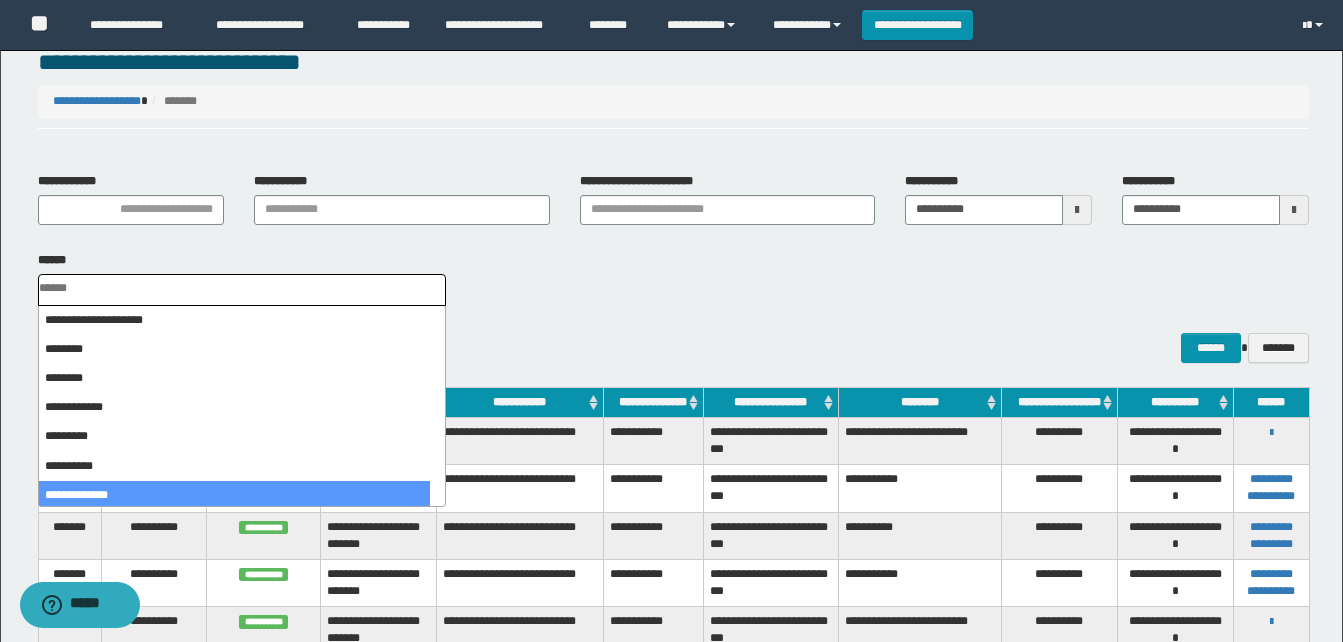 select on "*" 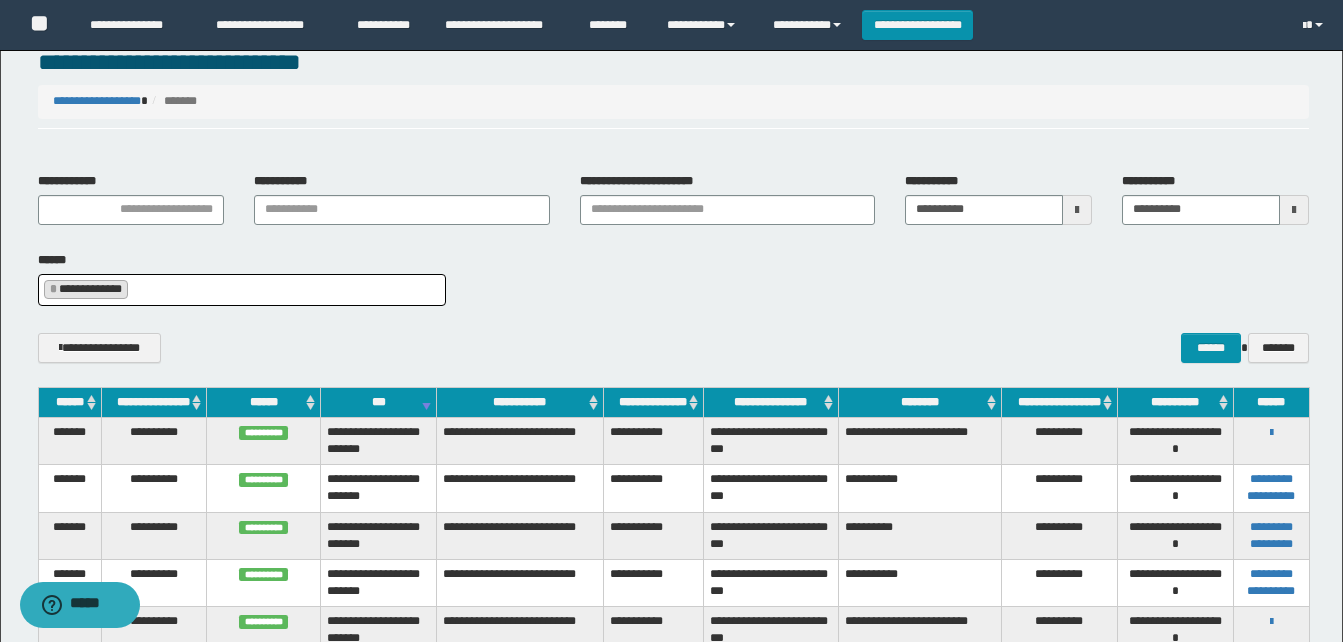 scroll, scrollTop: 0, scrollLeft: 0, axis: both 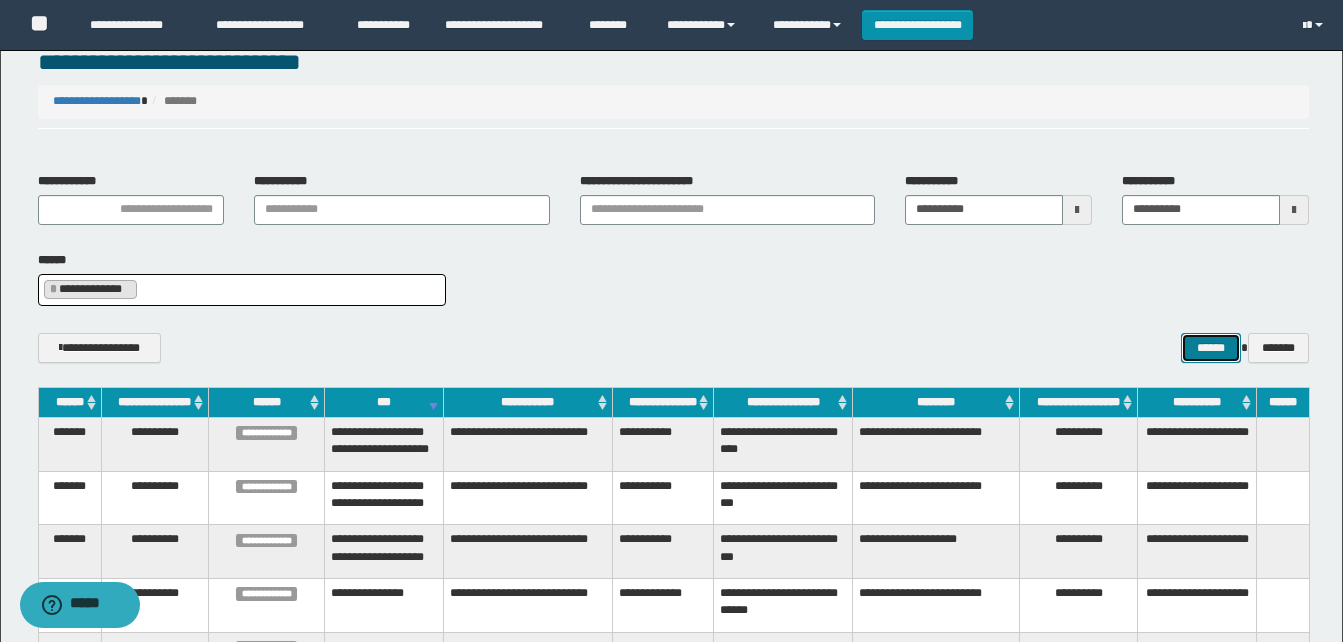 click on "******" at bounding box center (1210, 348) 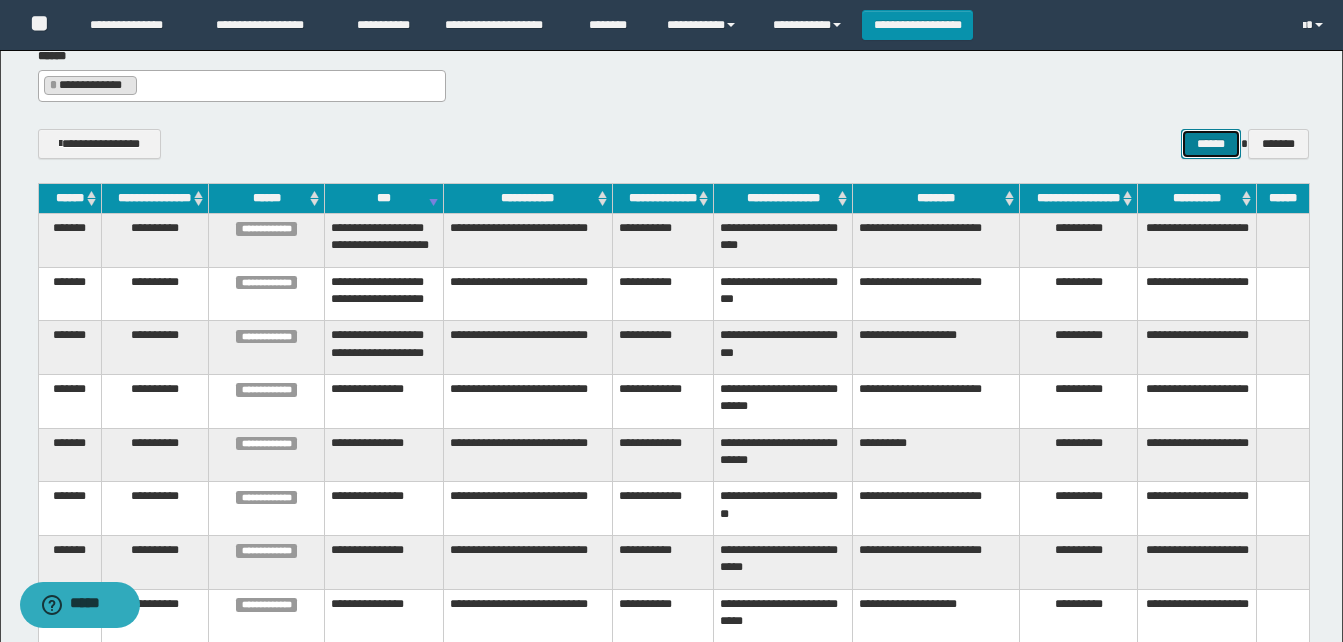 scroll, scrollTop: 199, scrollLeft: 0, axis: vertical 